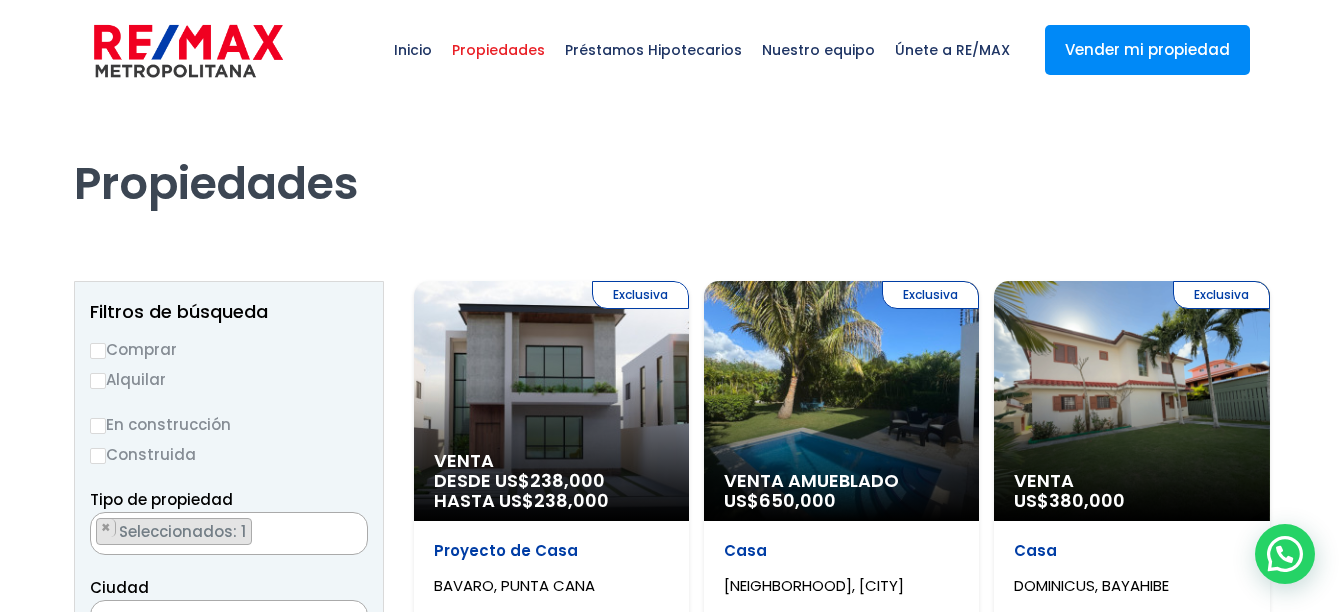 scroll, scrollTop: 0, scrollLeft: 0, axis: both 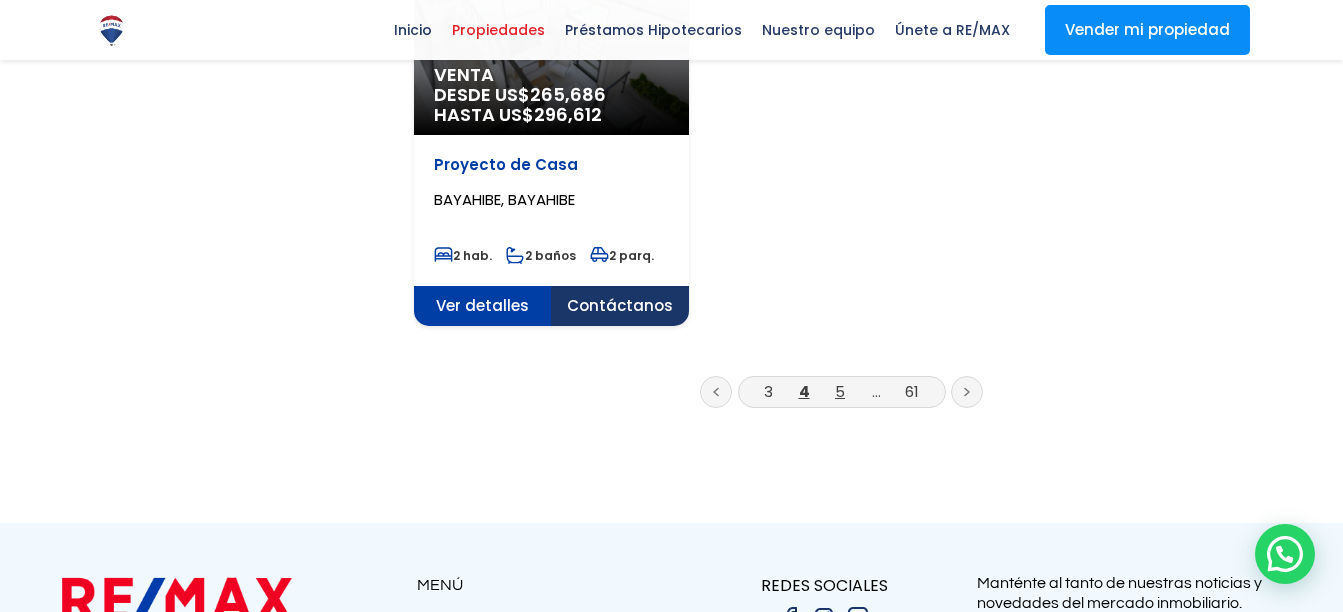 click on "5" at bounding box center [840, 391] 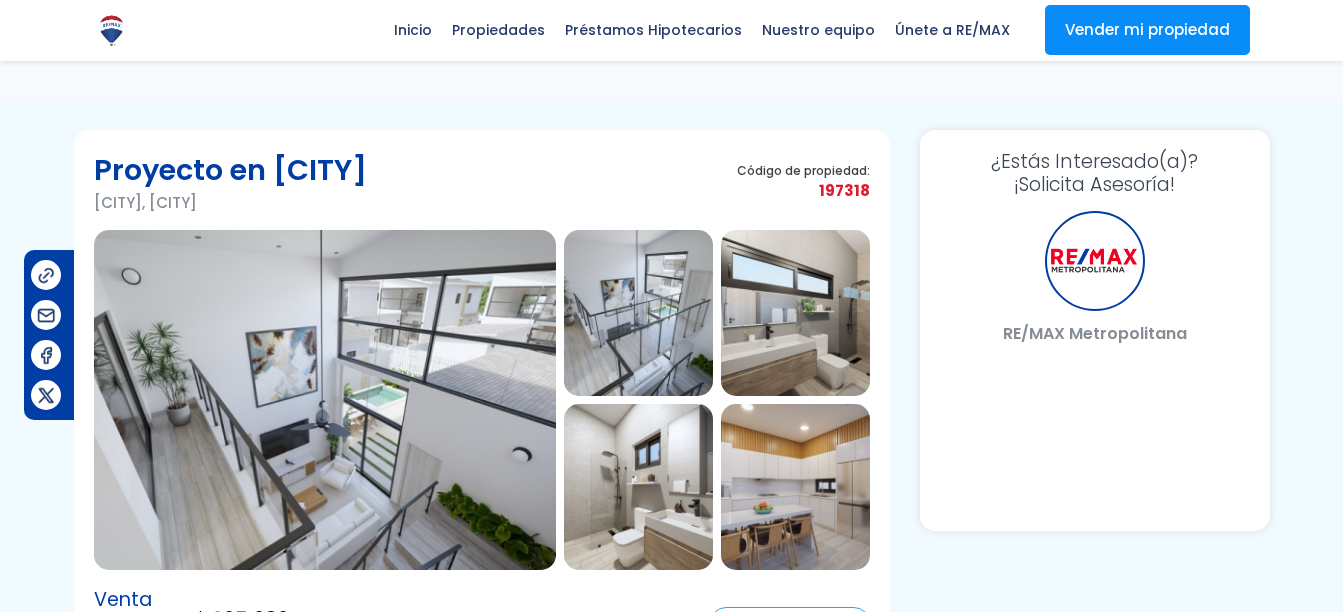 click at bounding box center (325, 400) 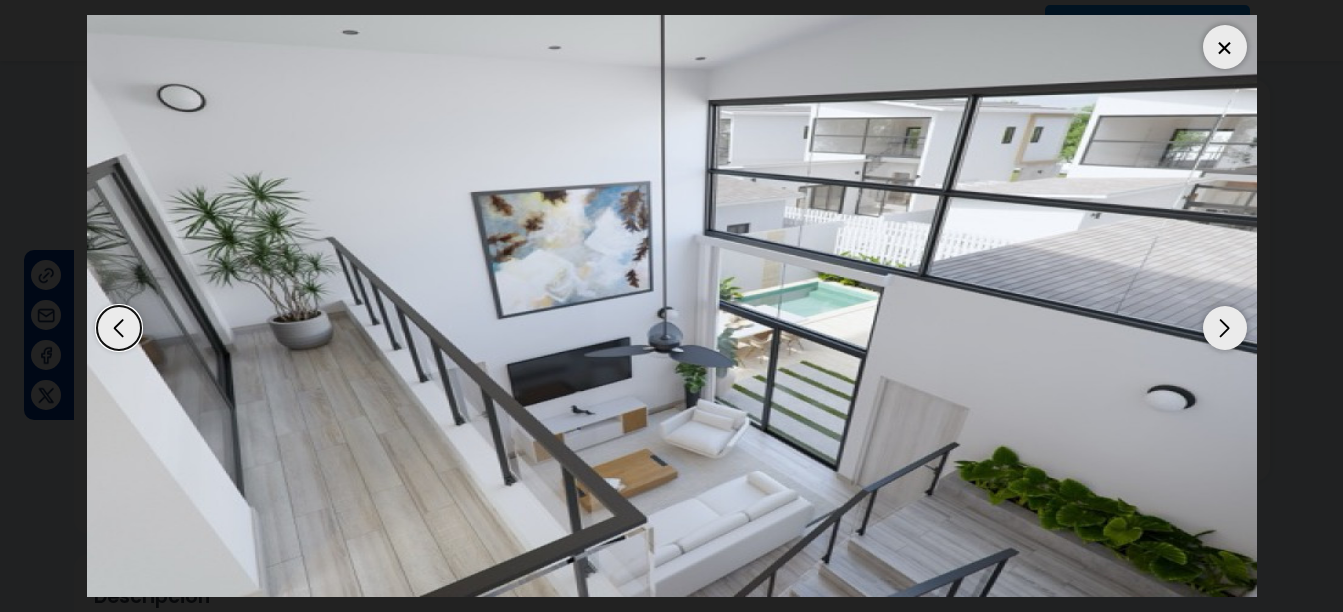 scroll, scrollTop: 136, scrollLeft: 0, axis: vertical 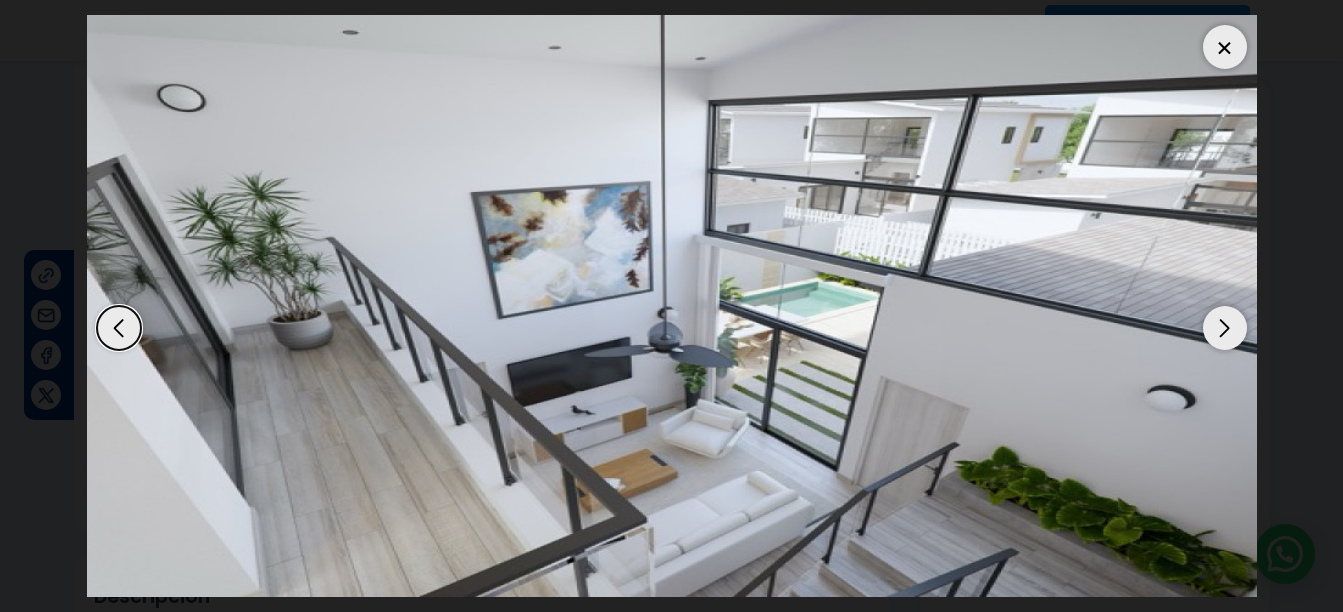 select on "DO" 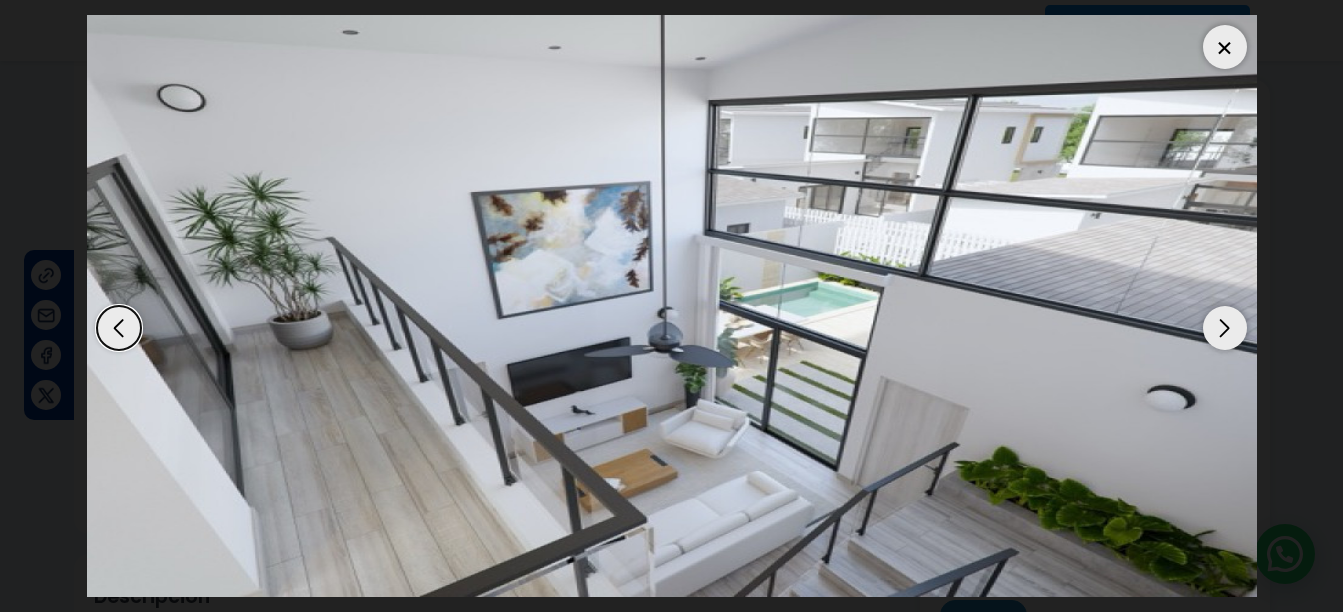 scroll, scrollTop: 0, scrollLeft: 0, axis: both 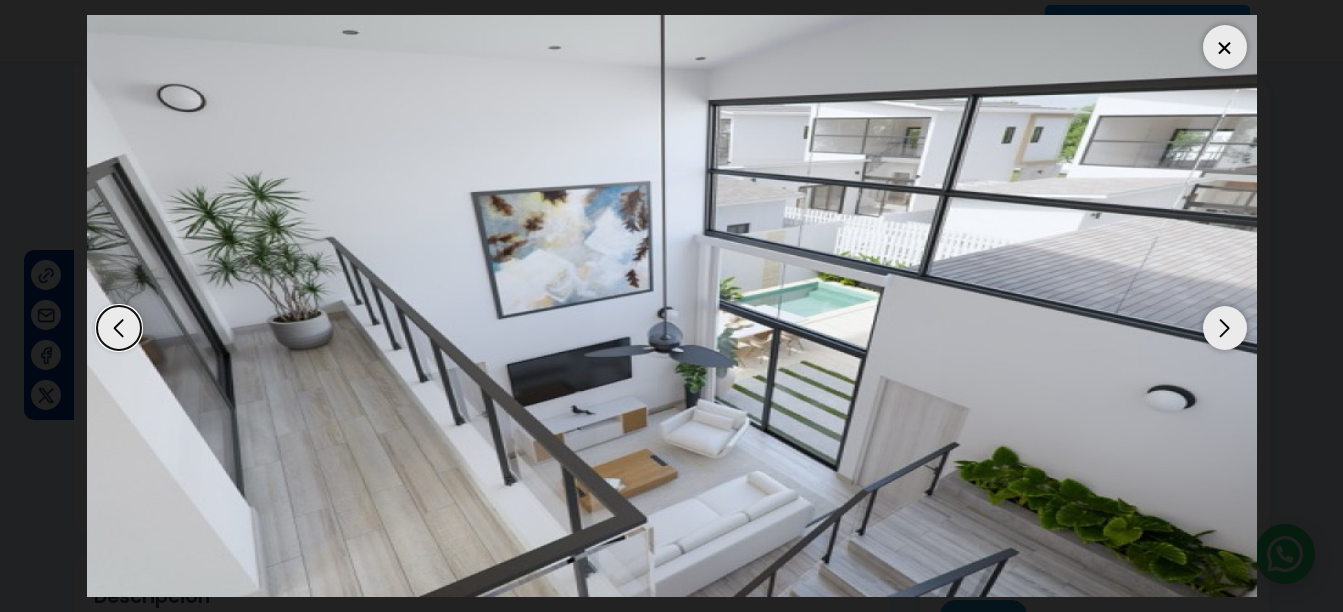 click at bounding box center (1225, 328) 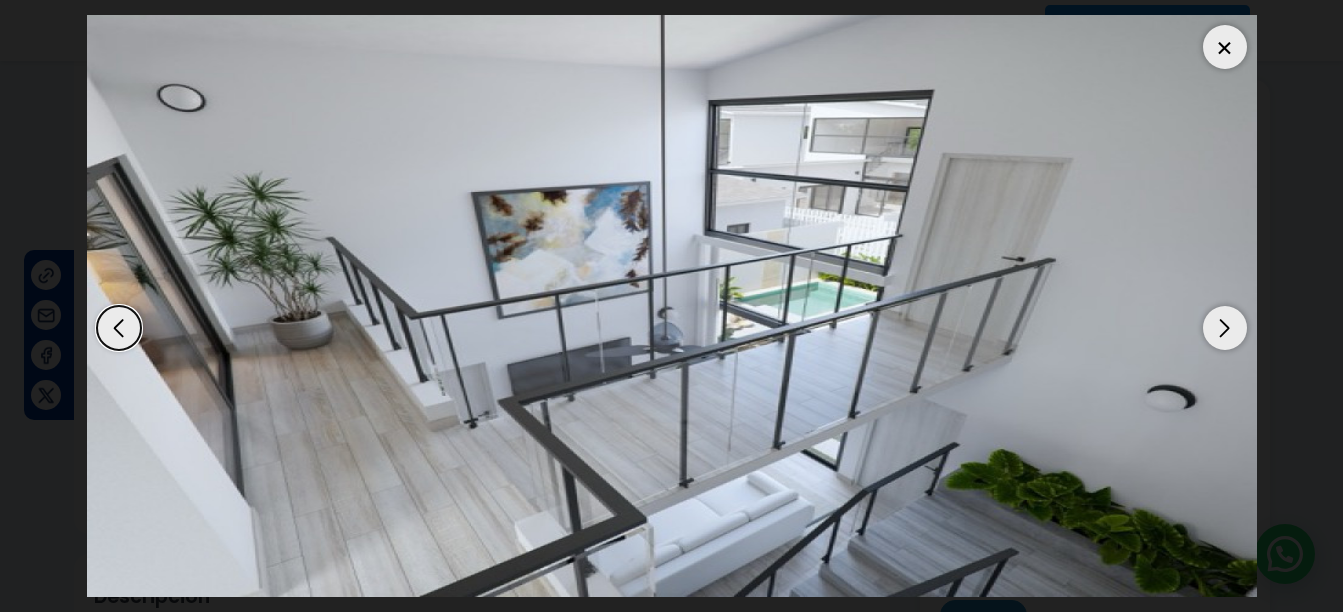 click at bounding box center [1225, 328] 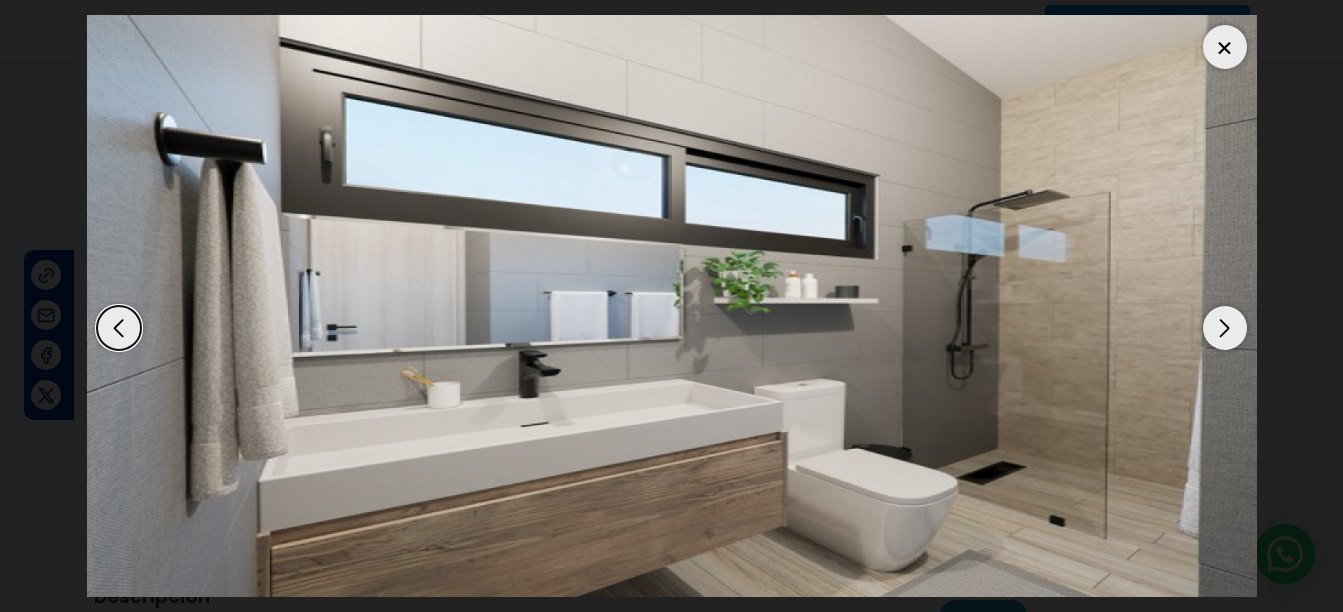 click at bounding box center (1225, 328) 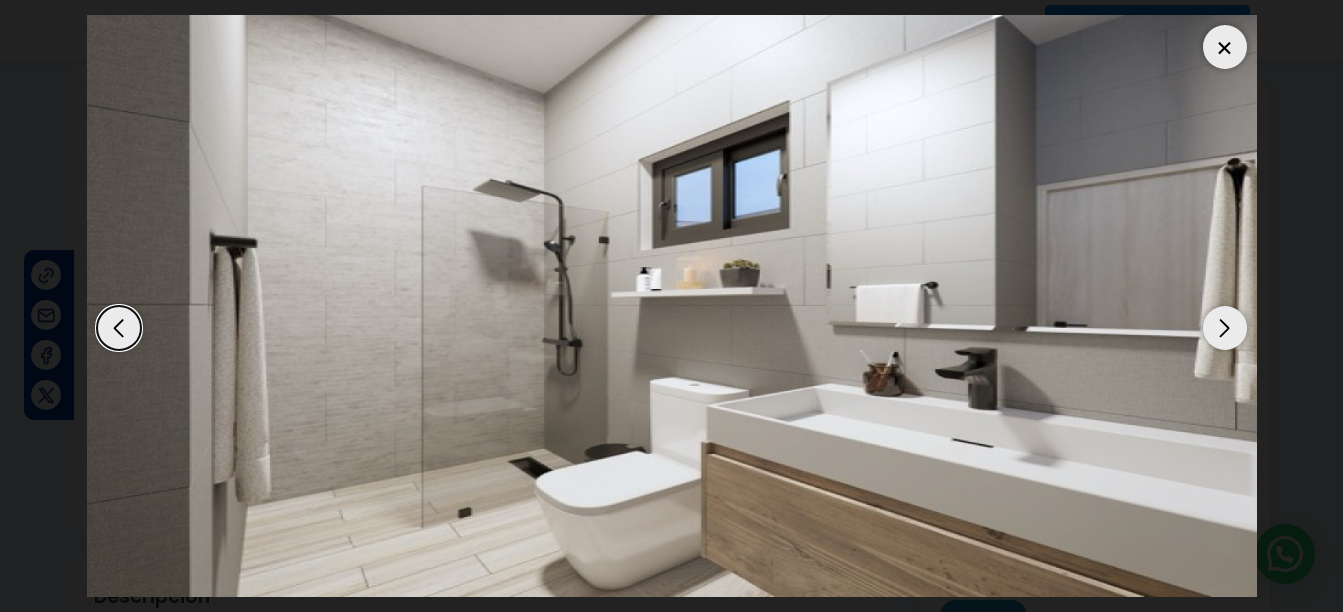 click at bounding box center (1225, 328) 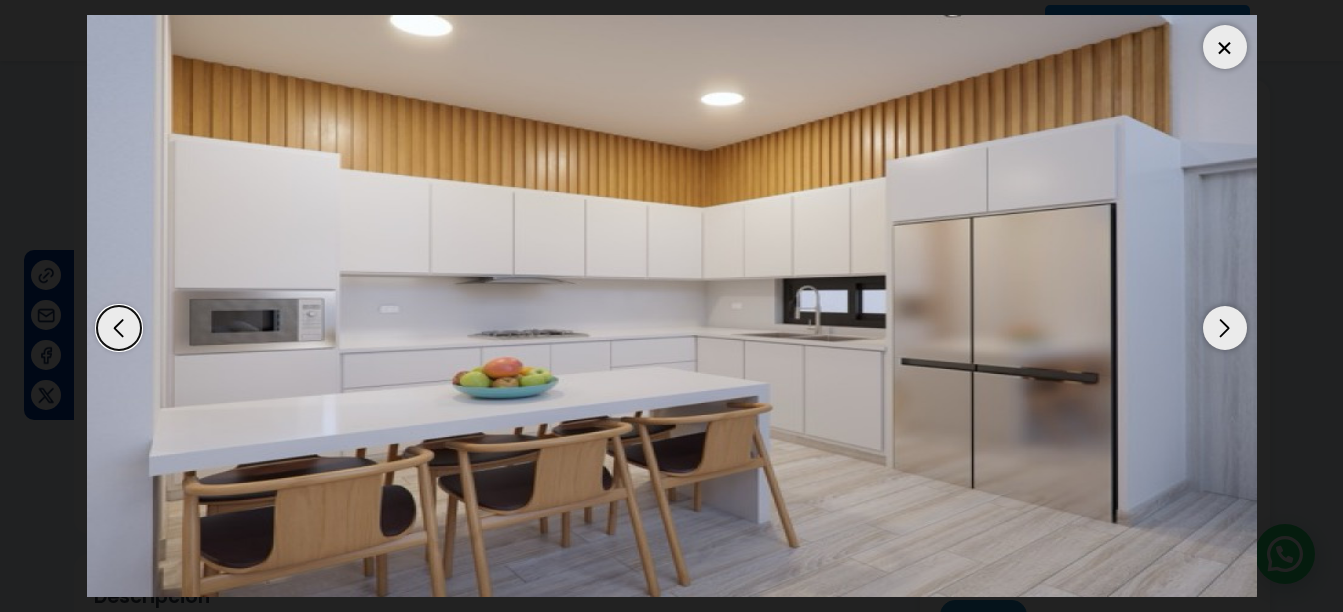 click at bounding box center (1225, 328) 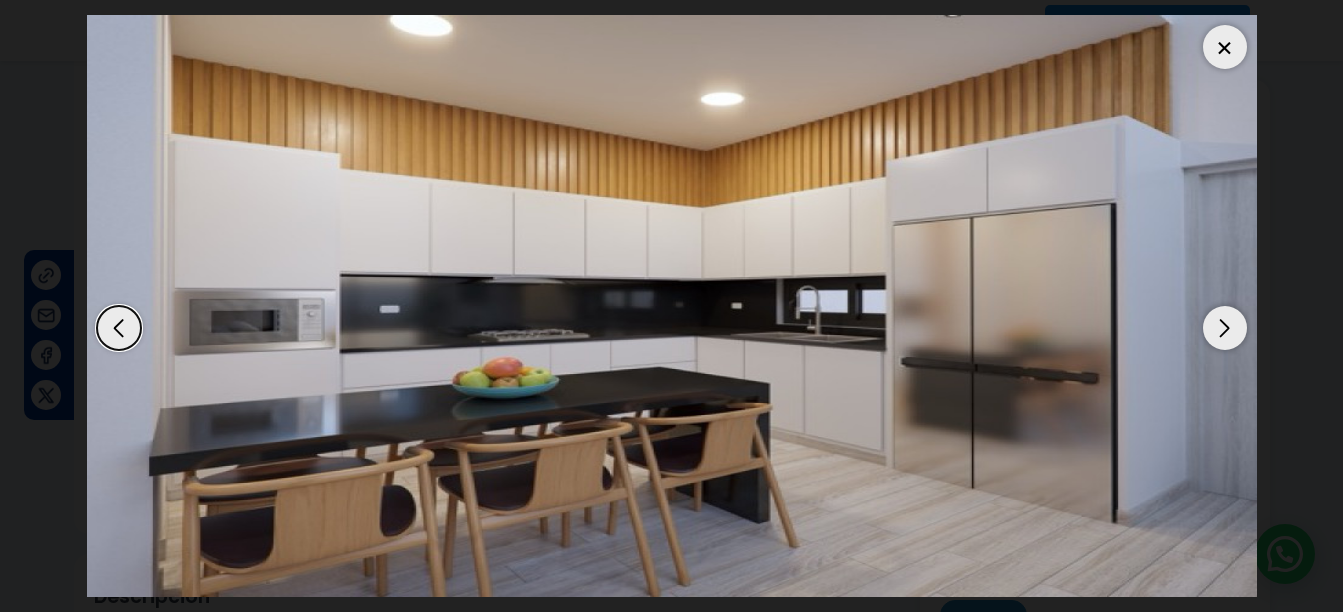 click at bounding box center (1225, 328) 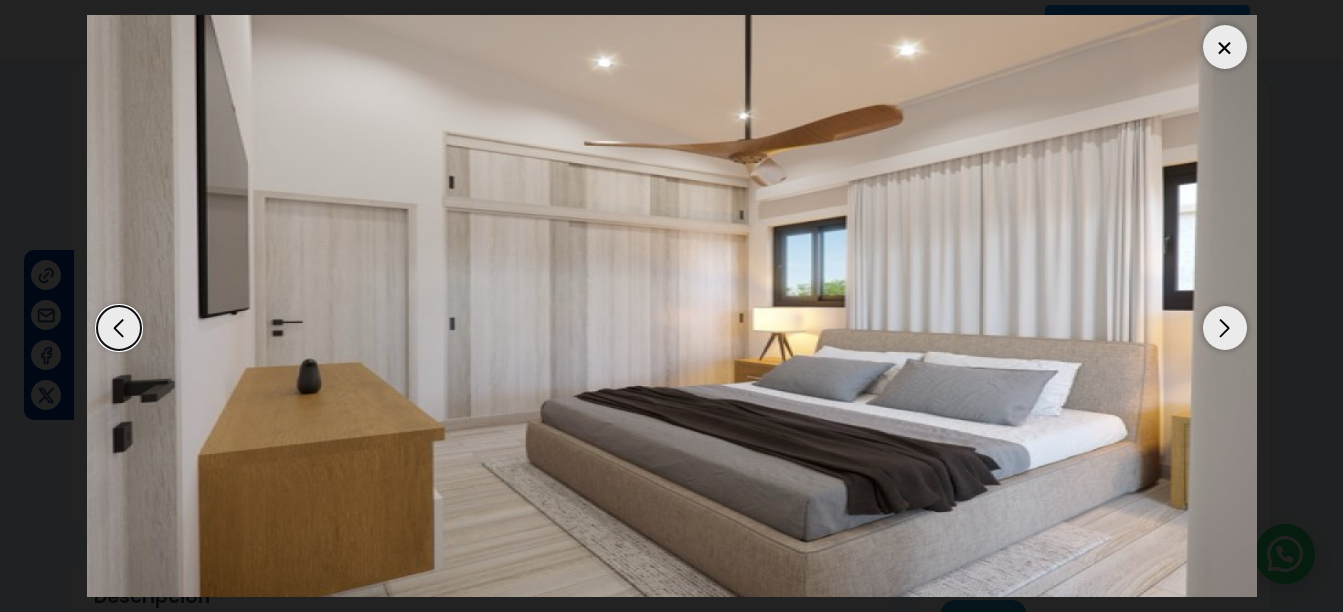 click at bounding box center [1225, 328] 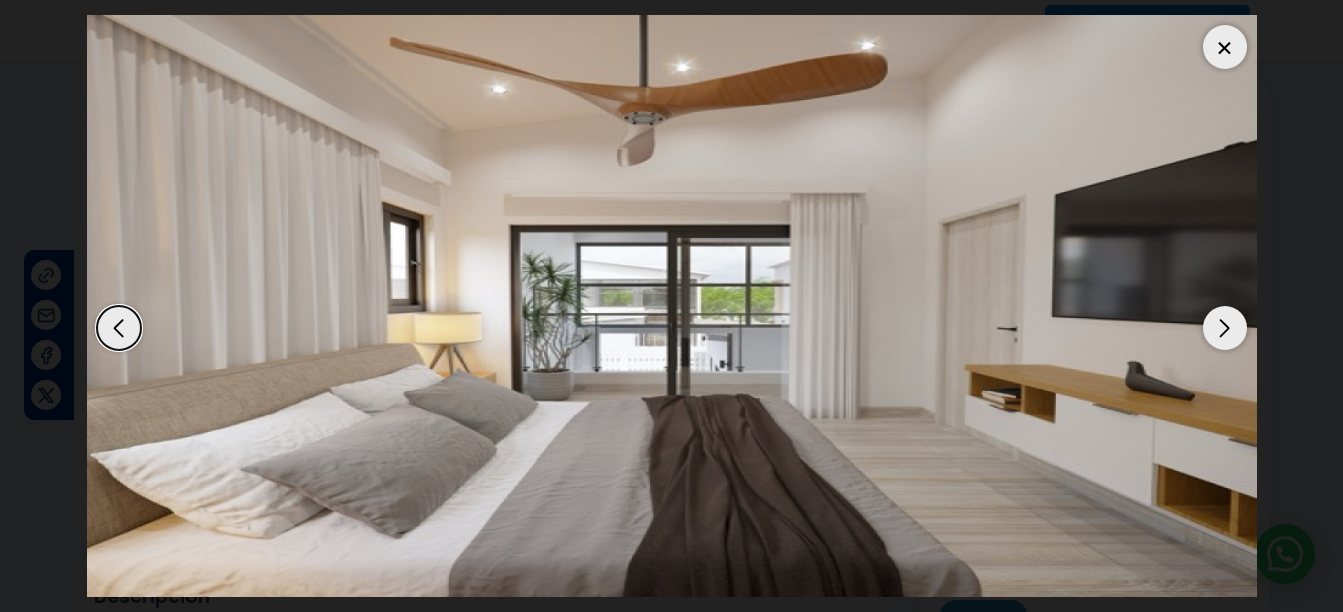 click at bounding box center (1225, 328) 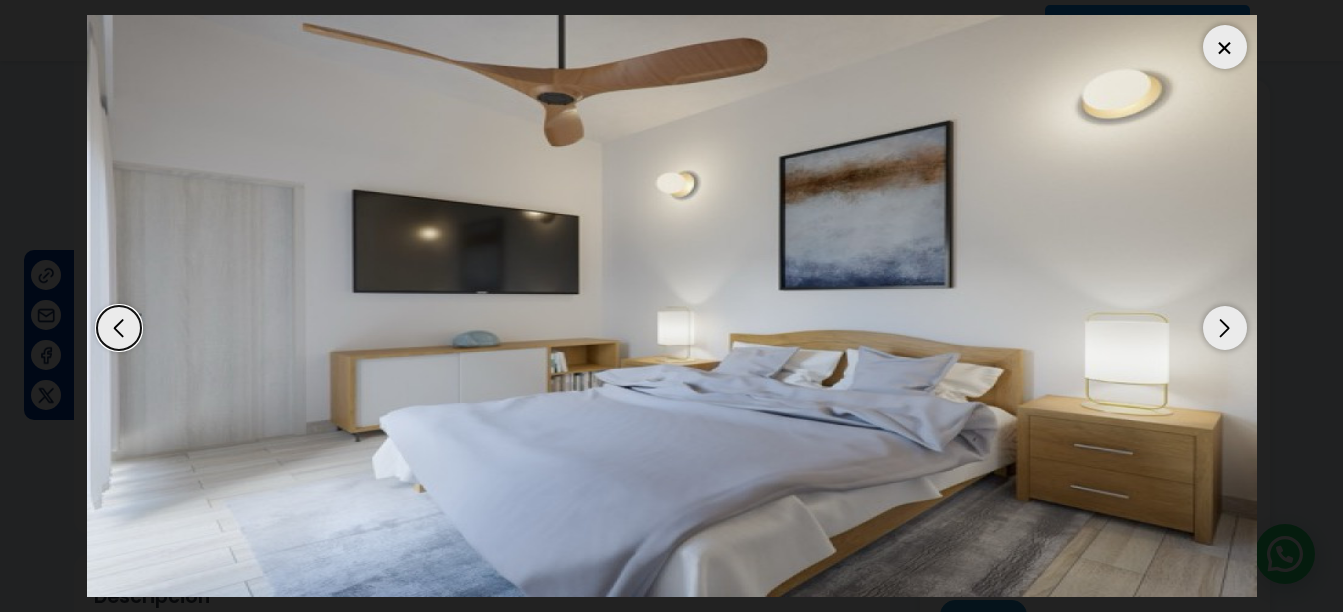 click at bounding box center [1225, 328] 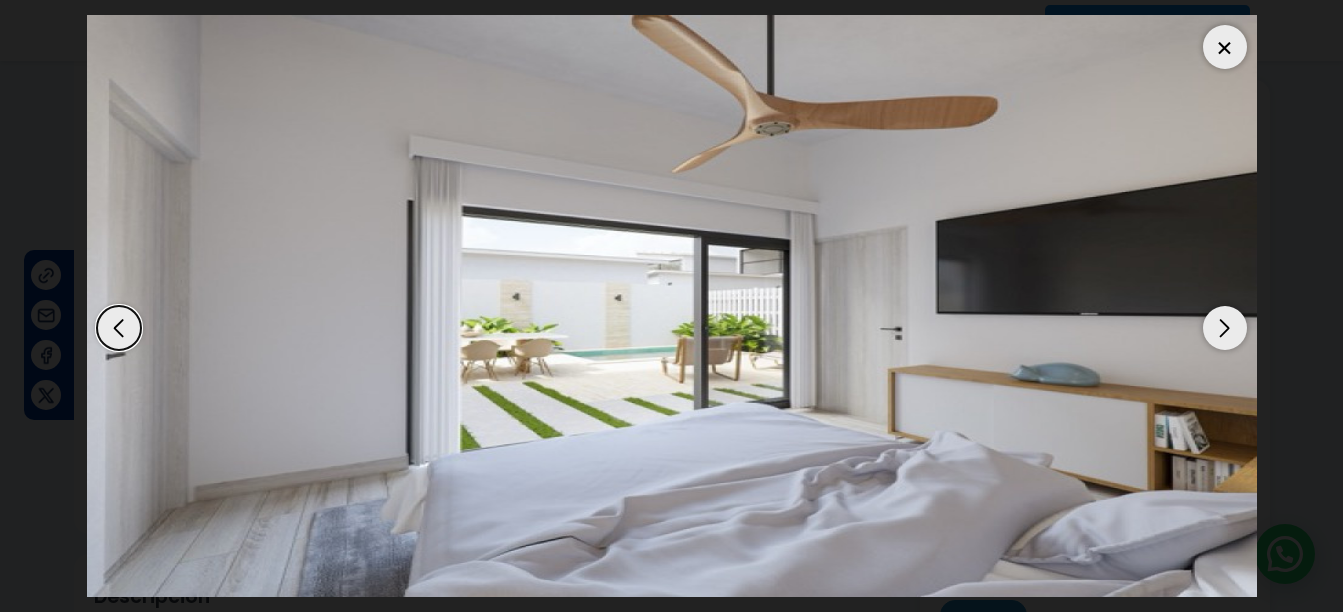 click at bounding box center [1225, 328] 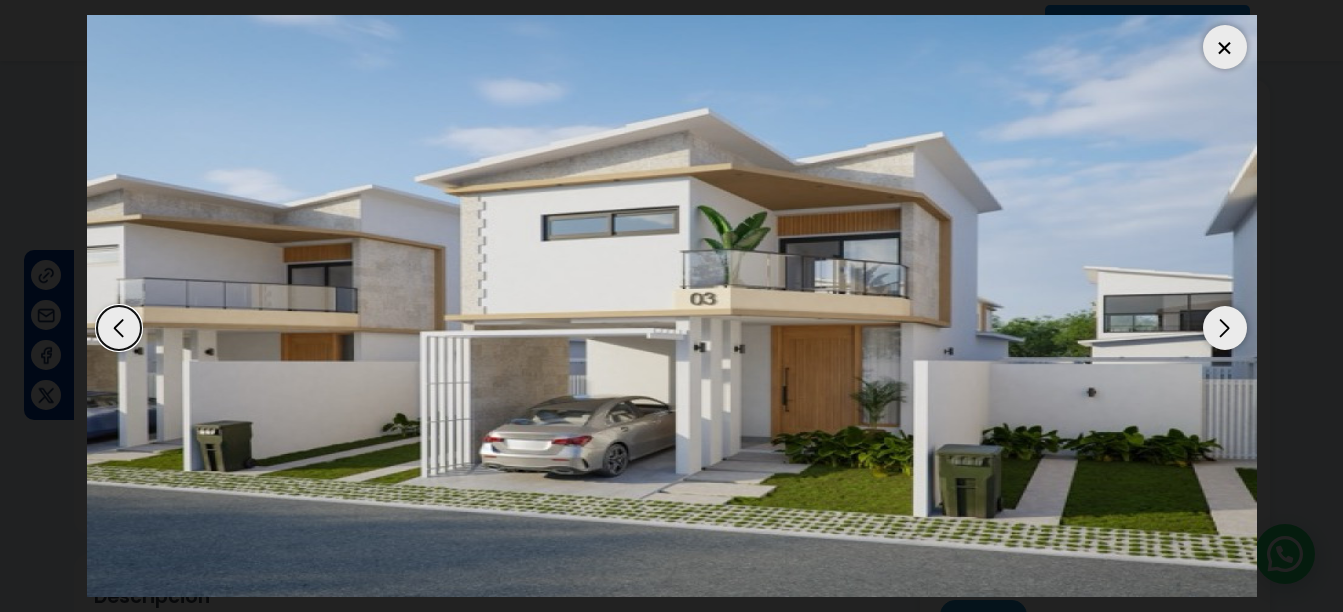 click at bounding box center (1225, 328) 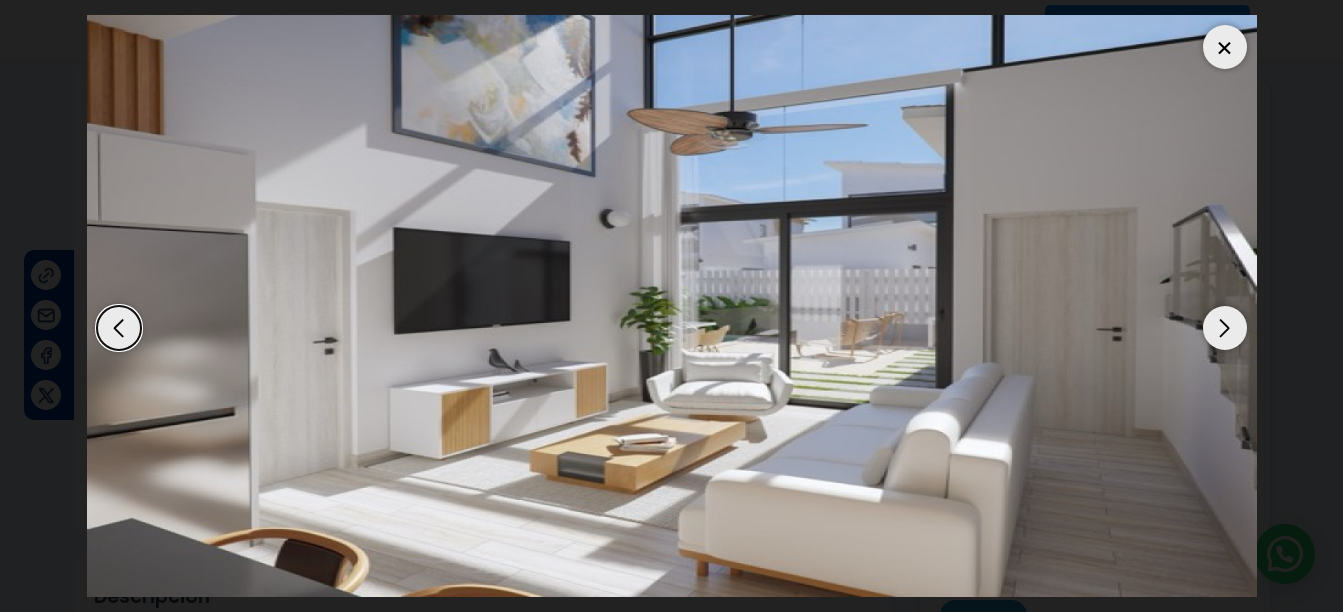 click at bounding box center (1225, 328) 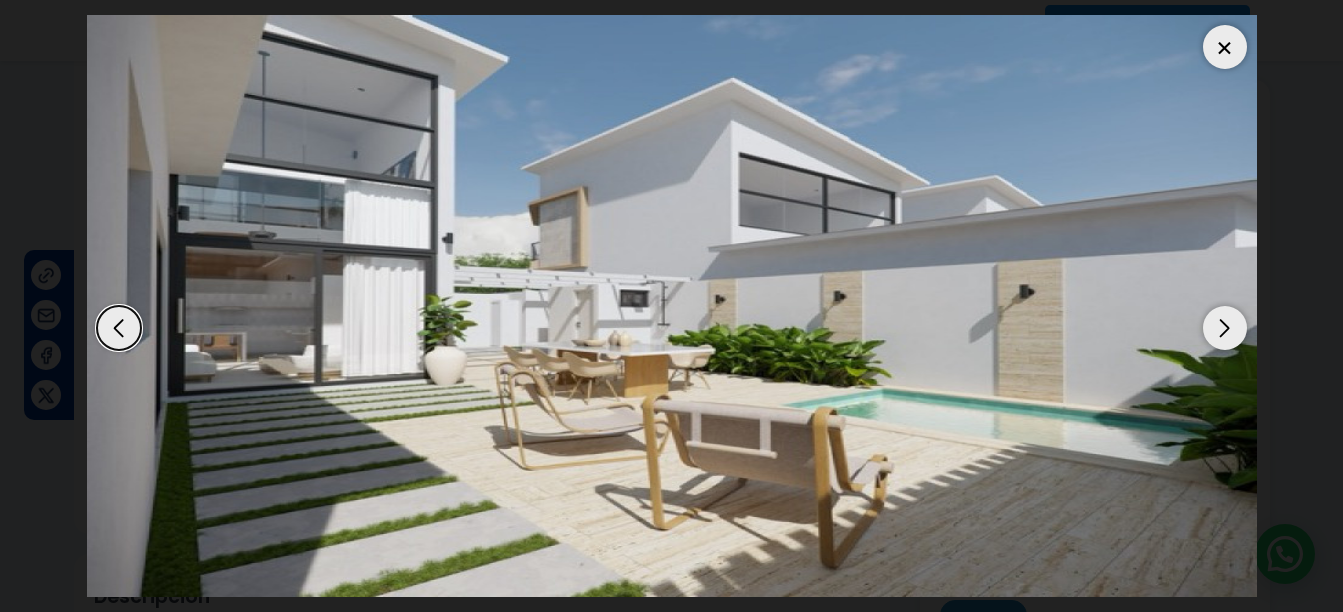 click at bounding box center (1225, 328) 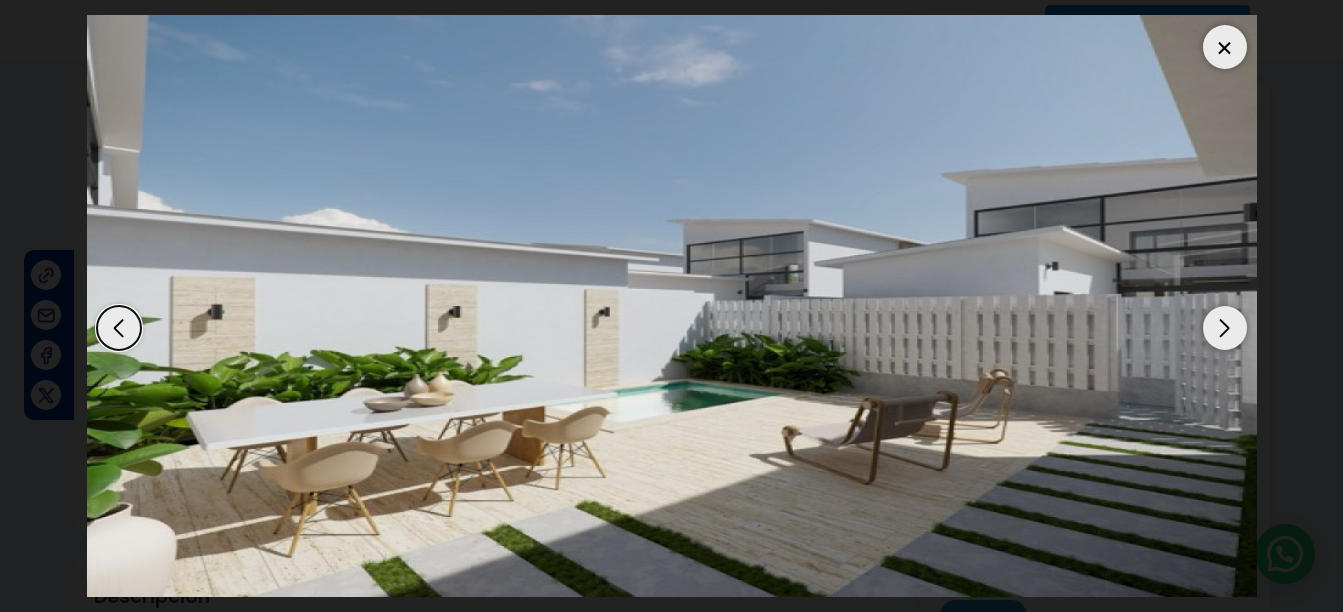 click at bounding box center (1225, 328) 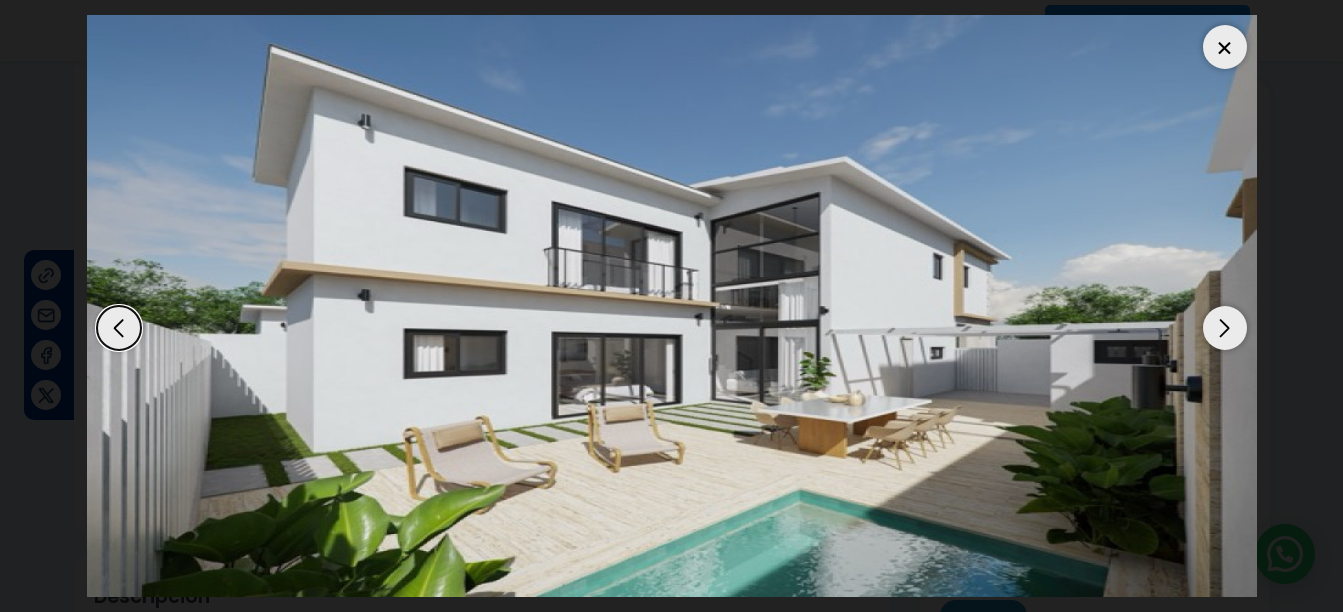 click at bounding box center [119, 328] 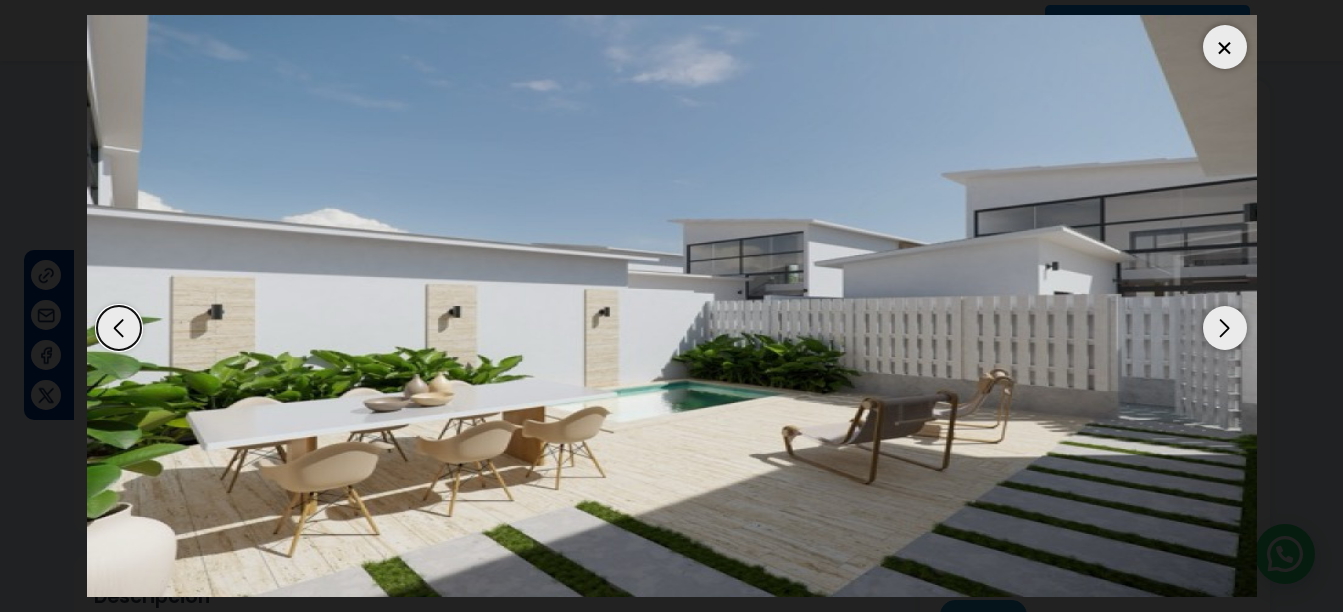 click at bounding box center [1225, 328] 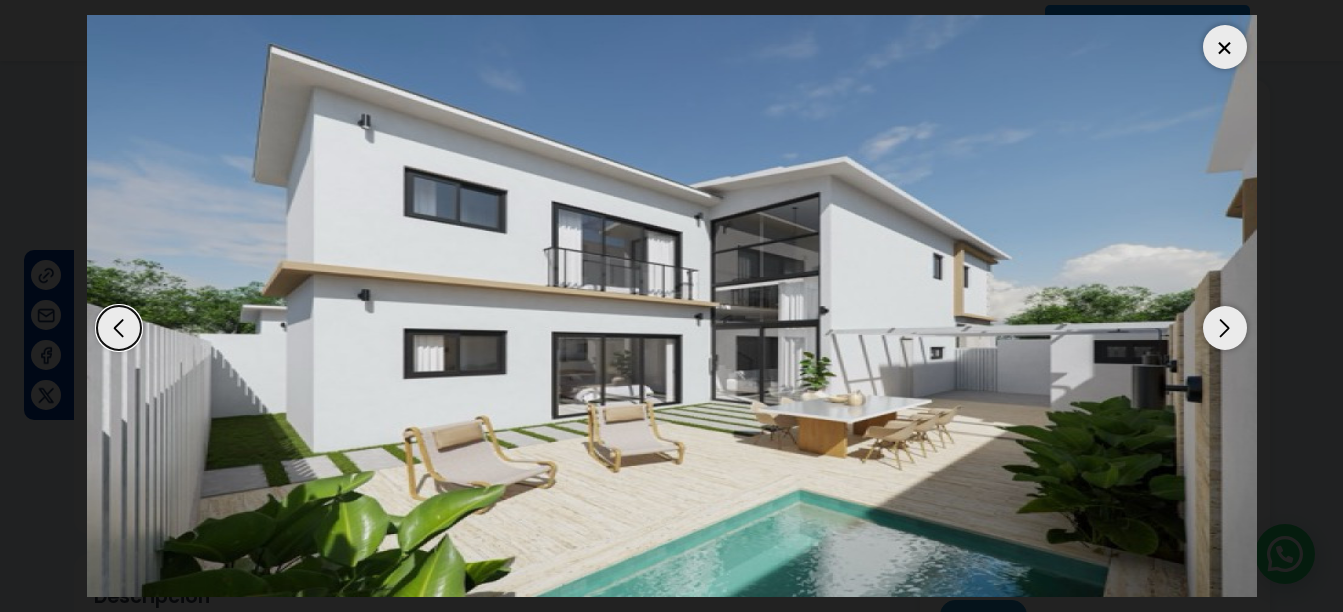click at bounding box center (1225, 328) 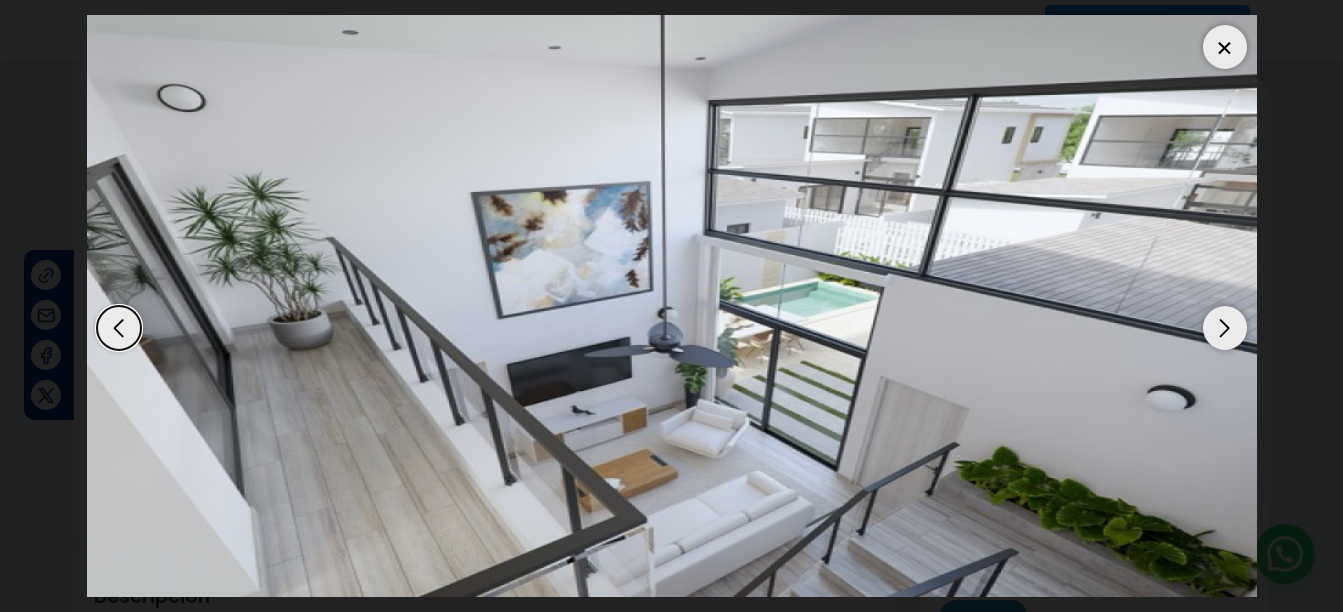 click at bounding box center [1225, 328] 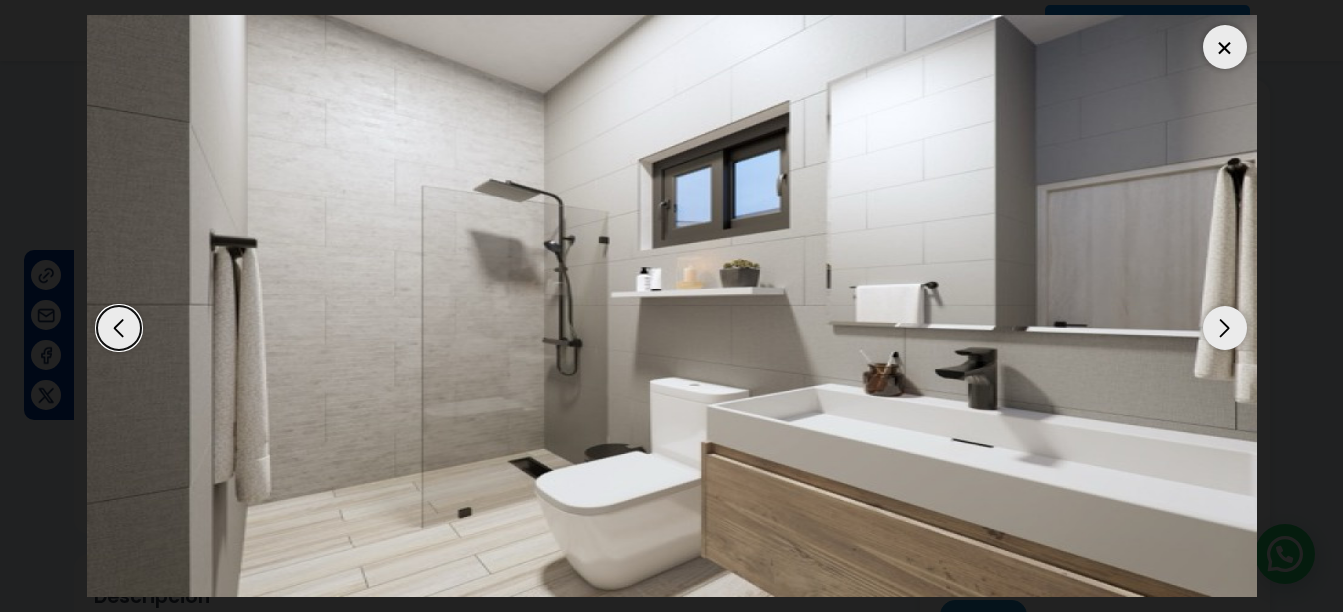 click at bounding box center [1225, 47] 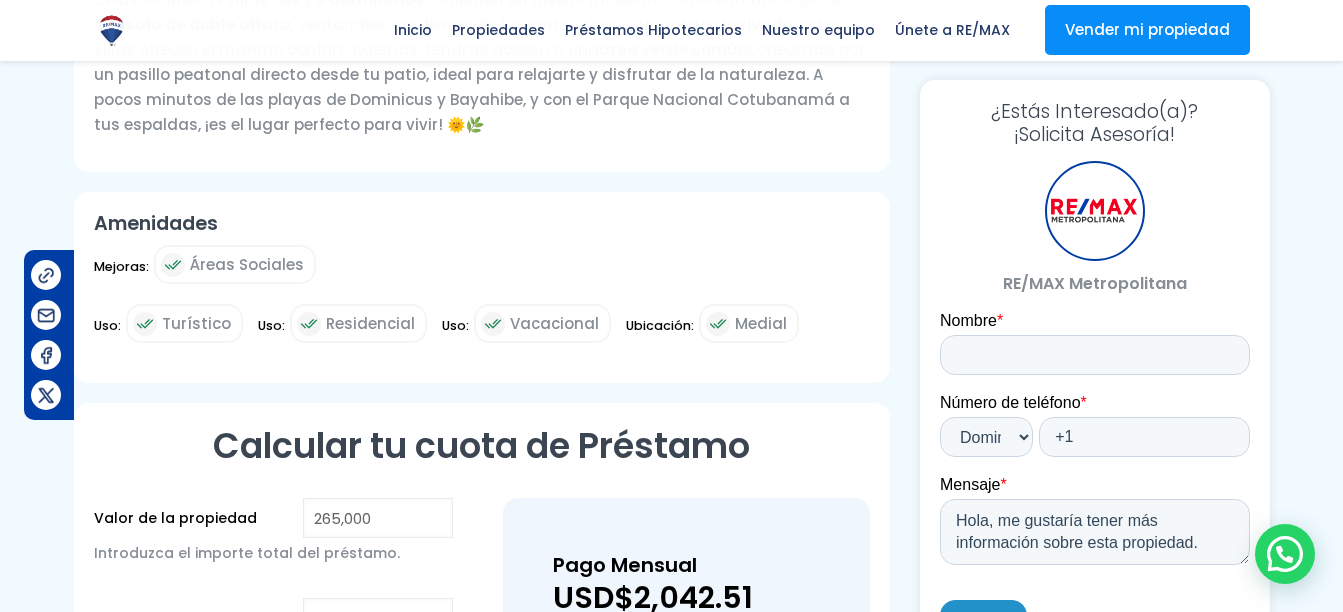 scroll, scrollTop: 777, scrollLeft: 0, axis: vertical 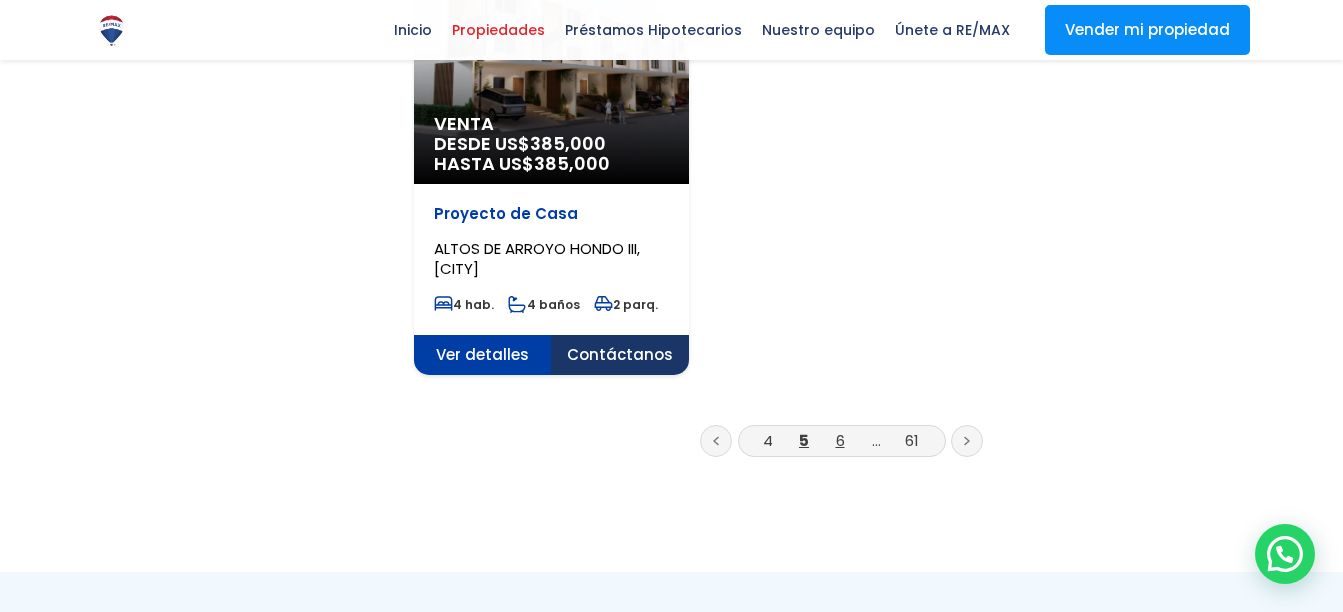 click on "6" at bounding box center [840, 440] 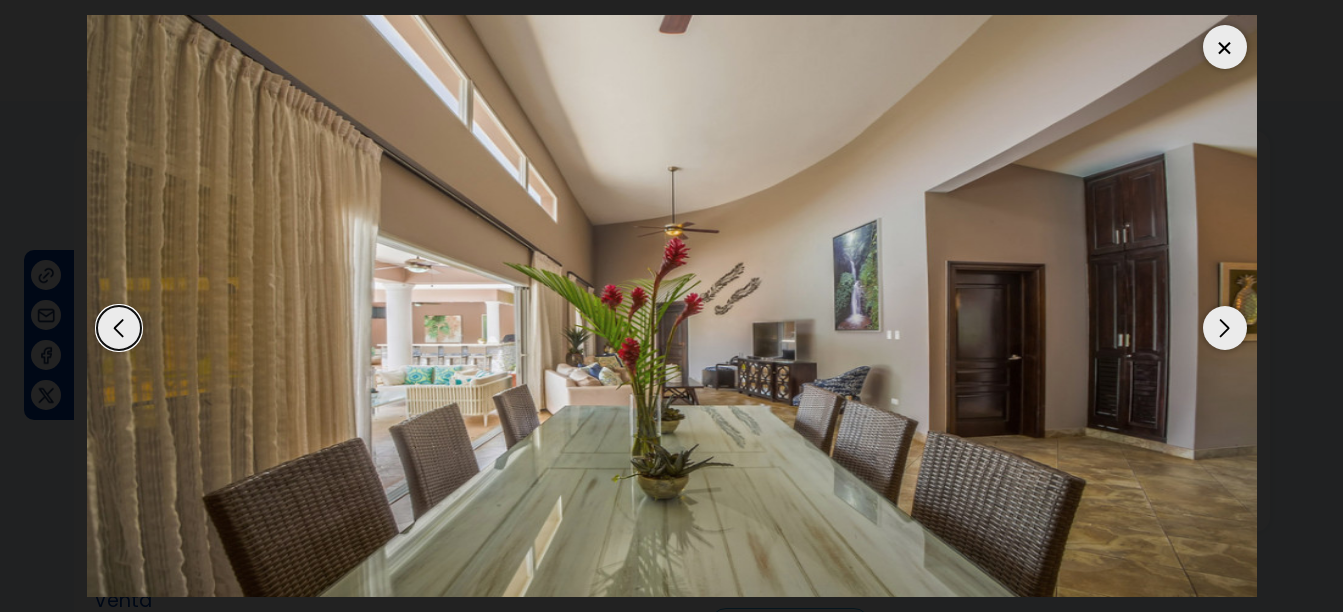 scroll, scrollTop: 0, scrollLeft: 0, axis: both 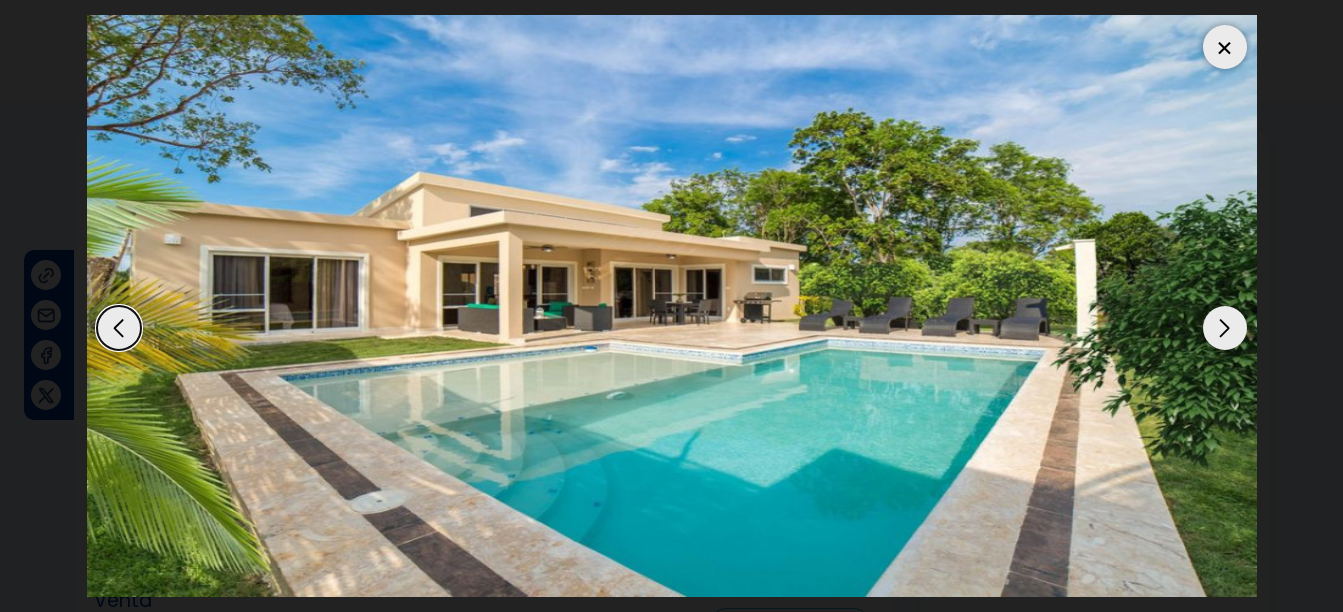 select on "DO" 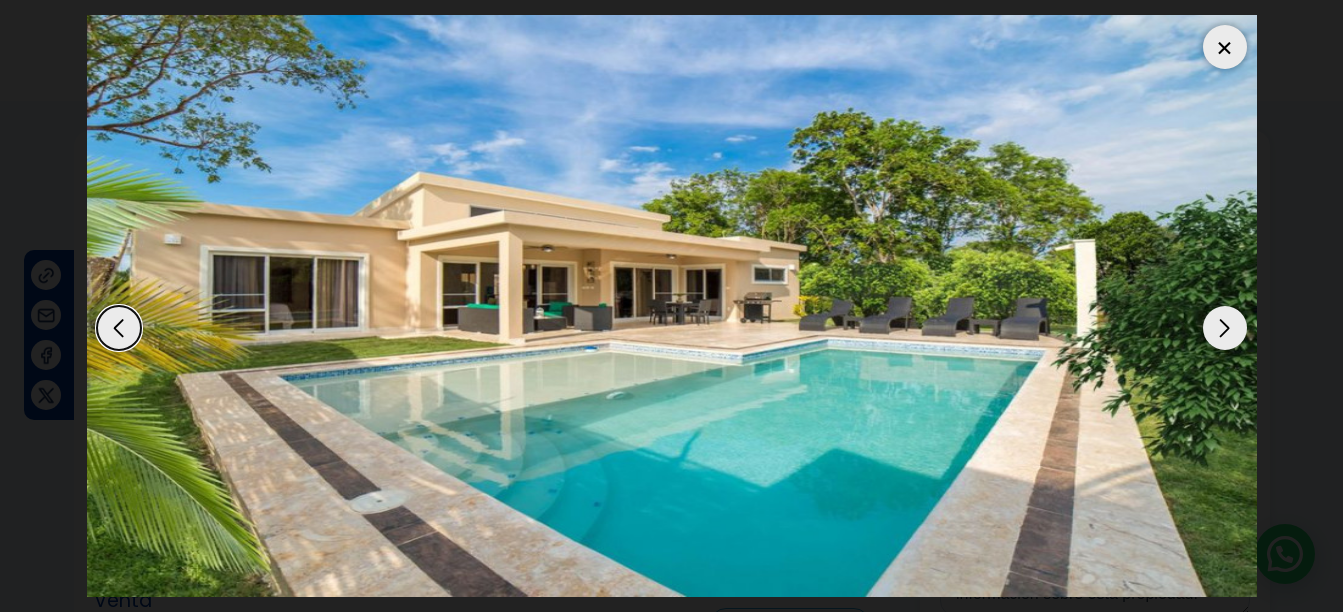 scroll, scrollTop: 0, scrollLeft: 0, axis: both 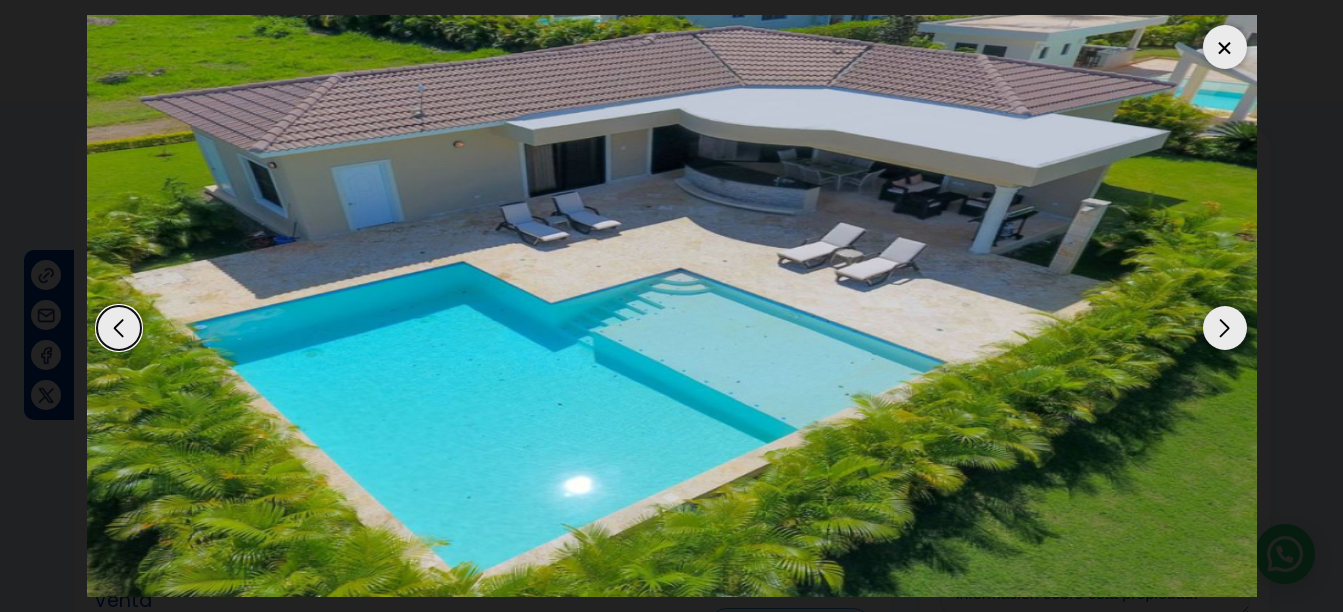 click at bounding box center [1225, 328] 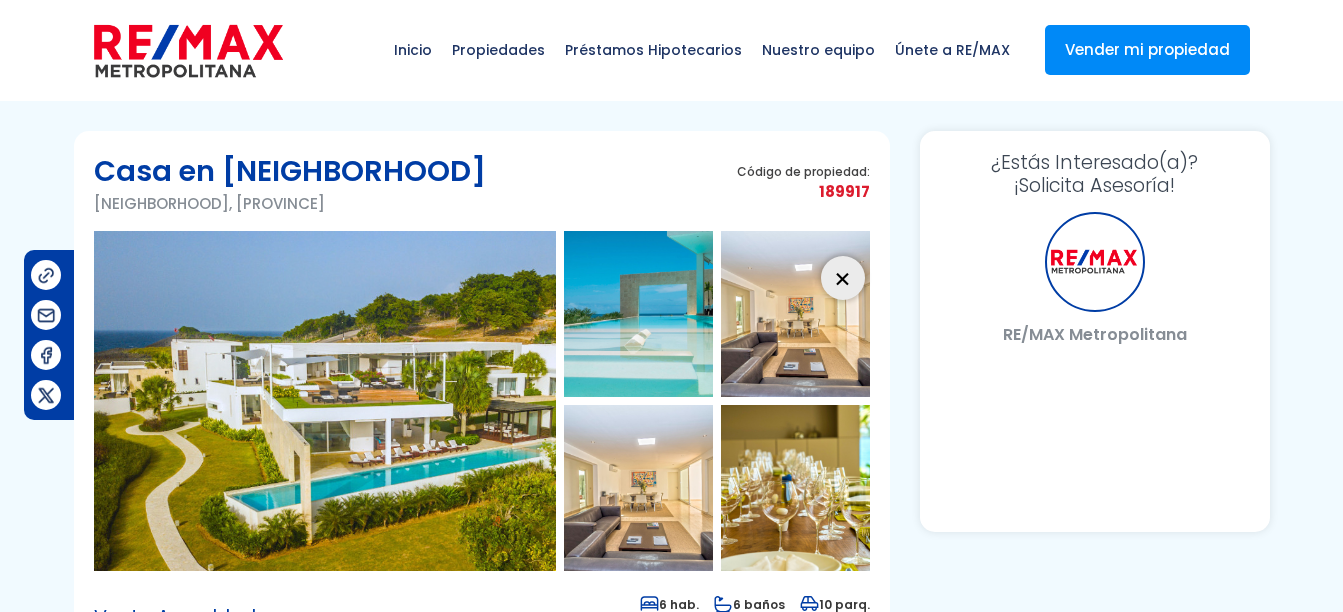 scroll, scrollTop: 0, scrollLeft: 0, axis: both 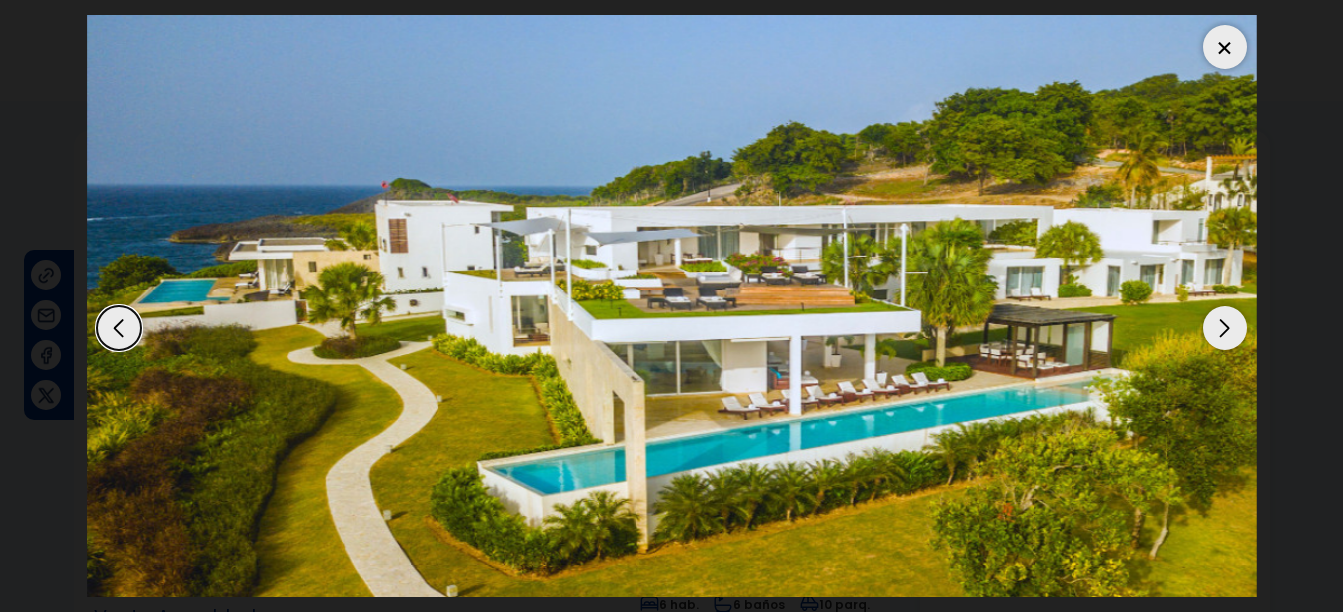 click at bounding box center (1225, 328) 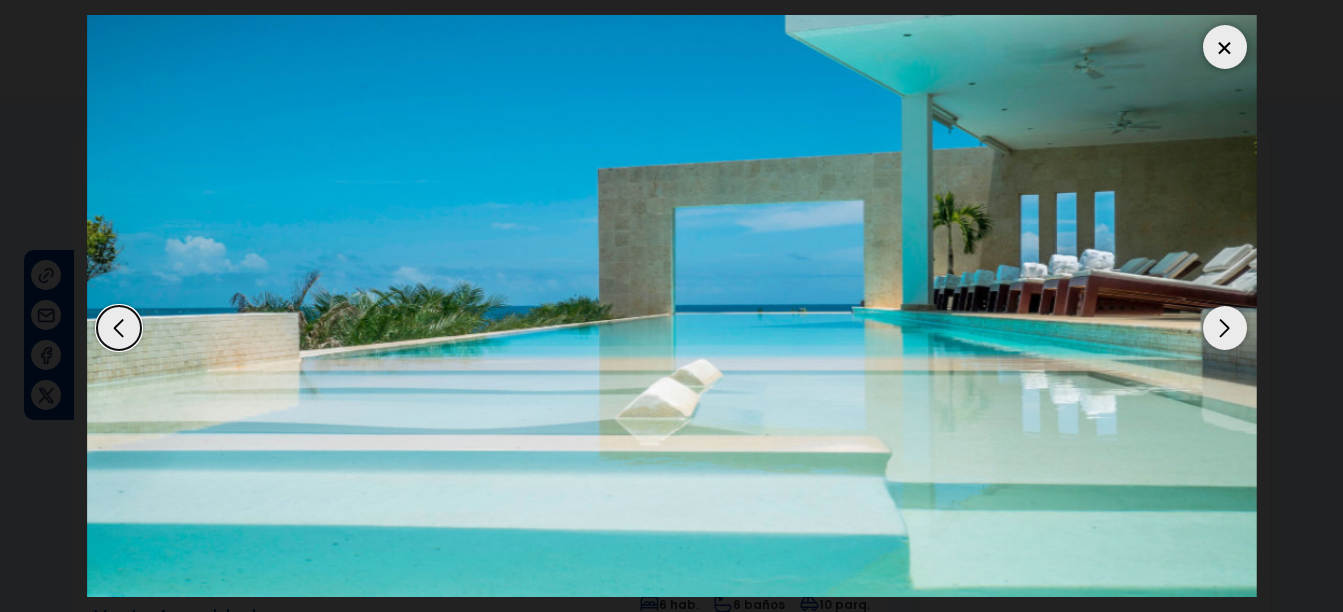 select on "DO" 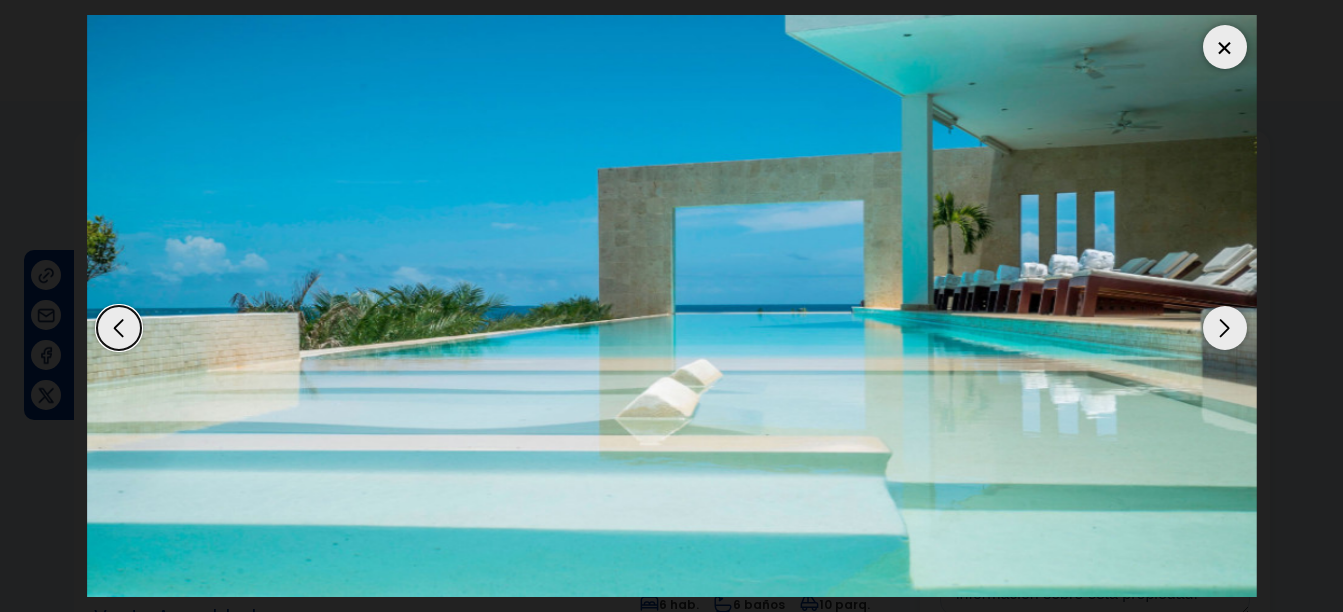 scroll, scrollTop: 0, scrollLeft: 0, axis: both 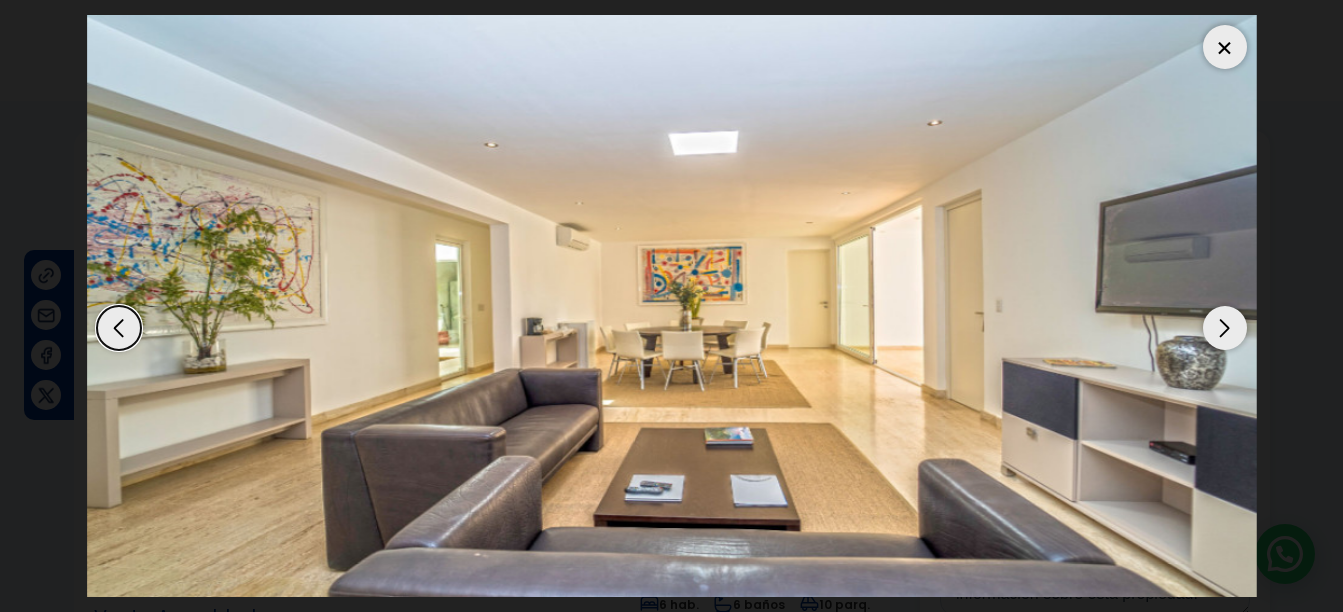 click at bounding box center [1225, 328] 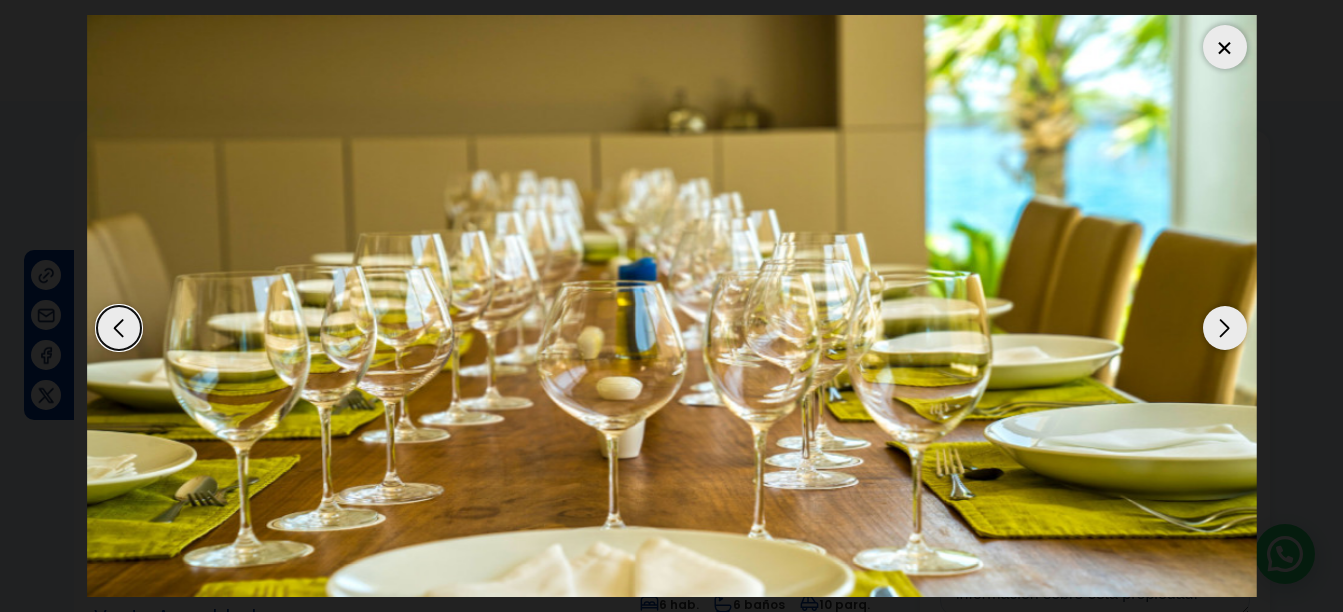 click at bounding box center [1225, 328] 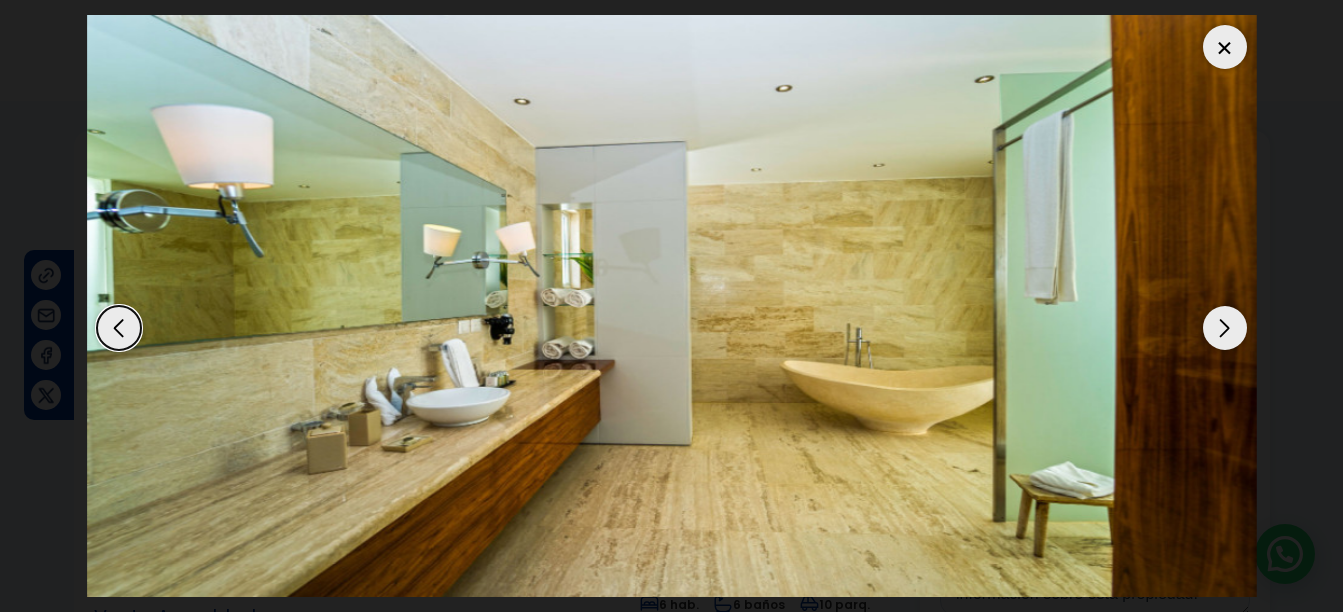 click at bounding box center (1225, 328) 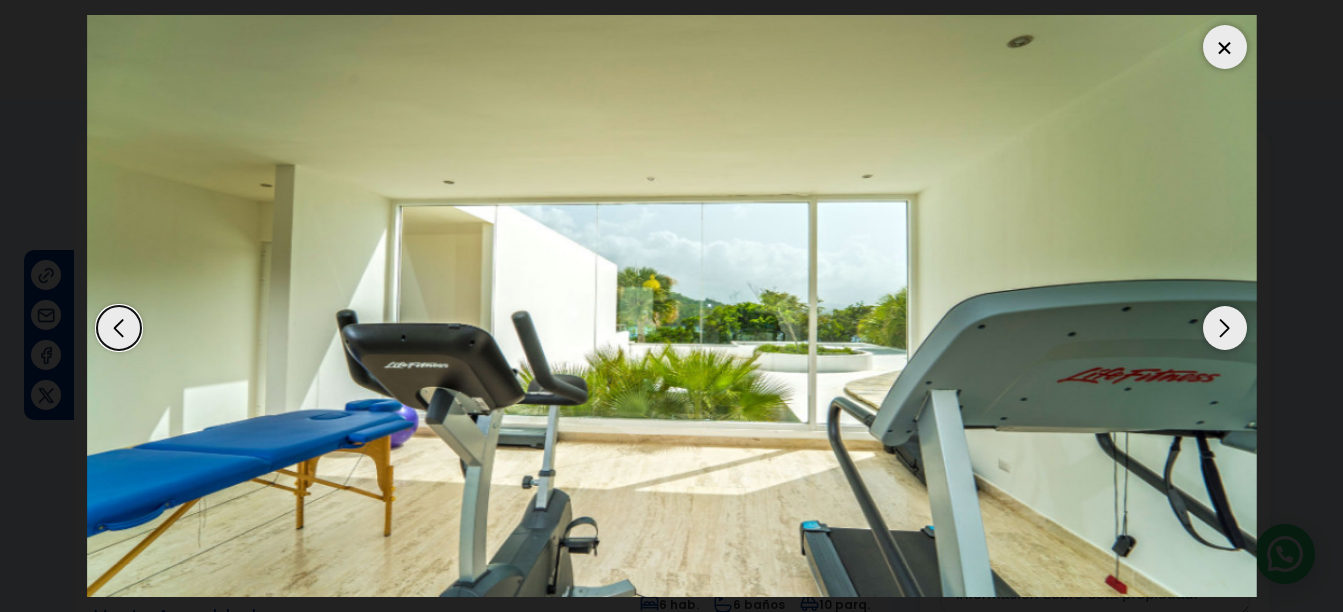 click at bounding box center (1225, 328) 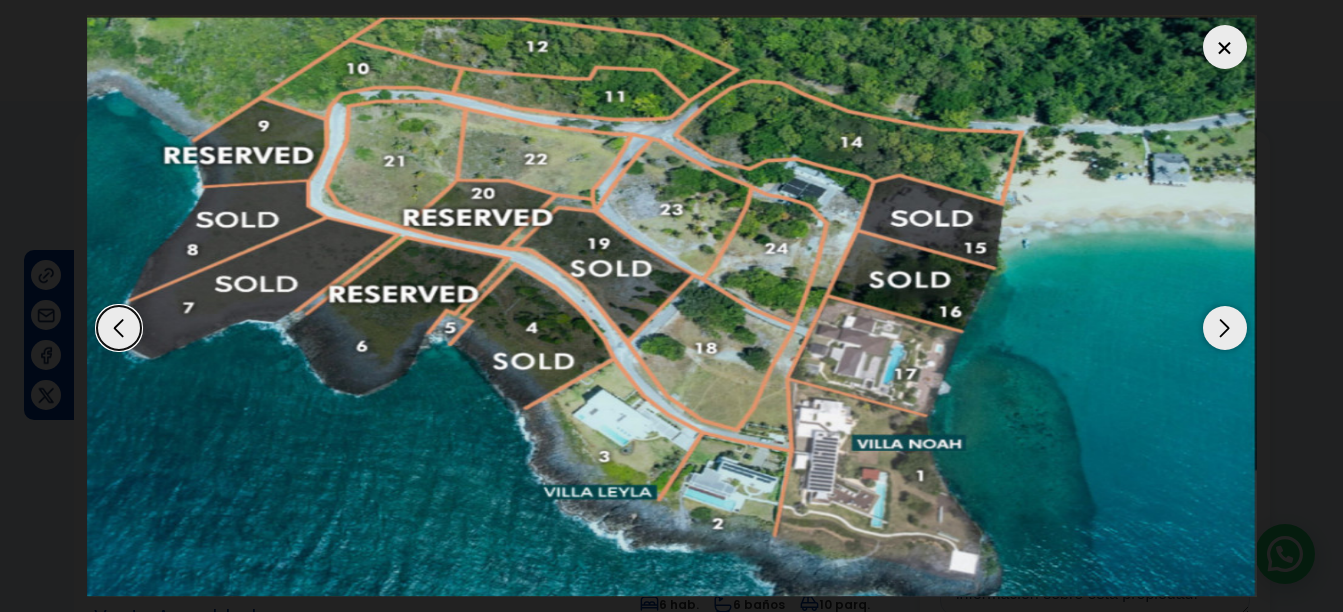 click at bounding box center [1225, 328] 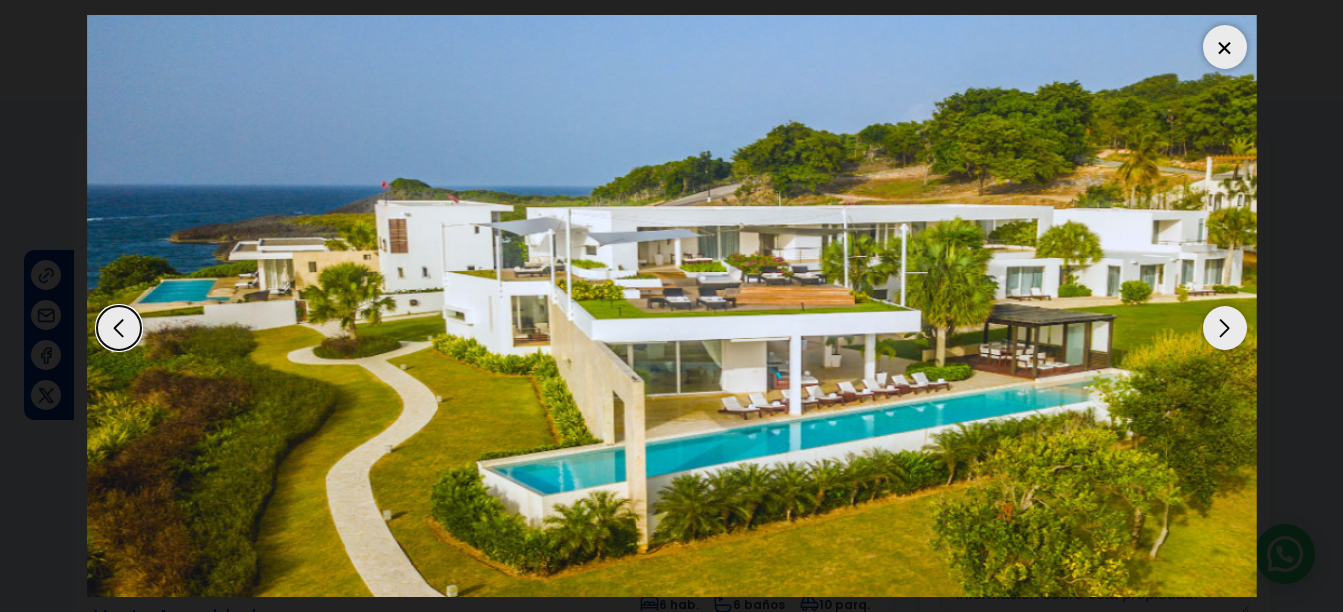 click at bounding box center (1225, 328) 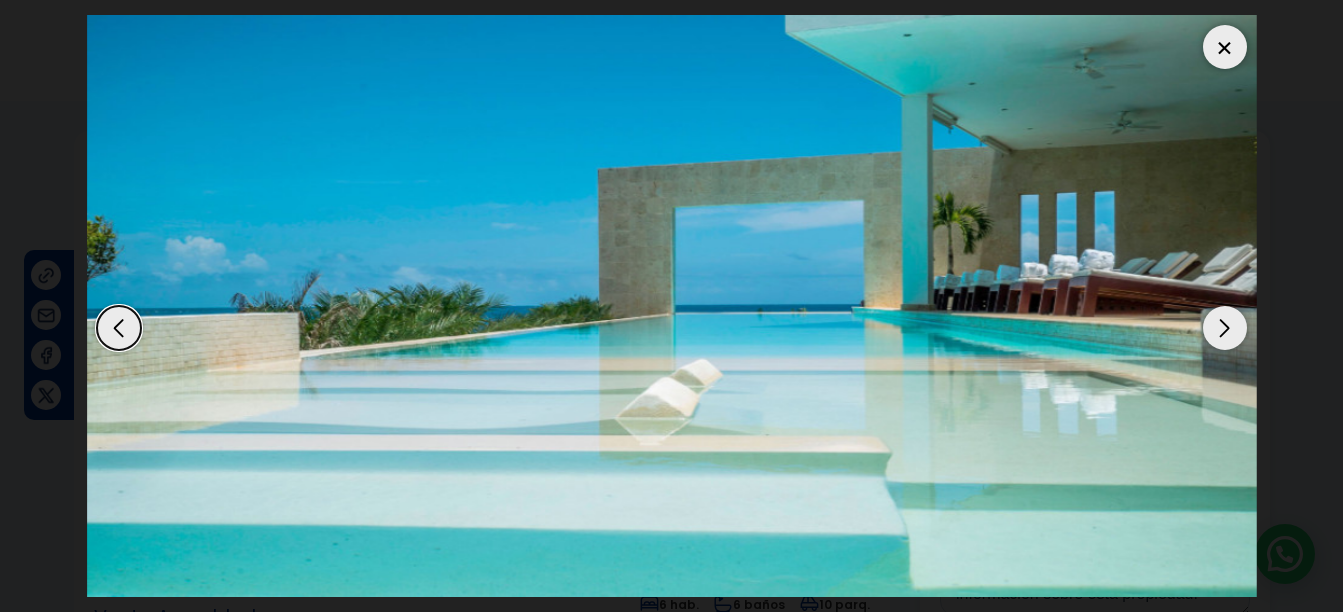 click at bounding box center (1225, 47) 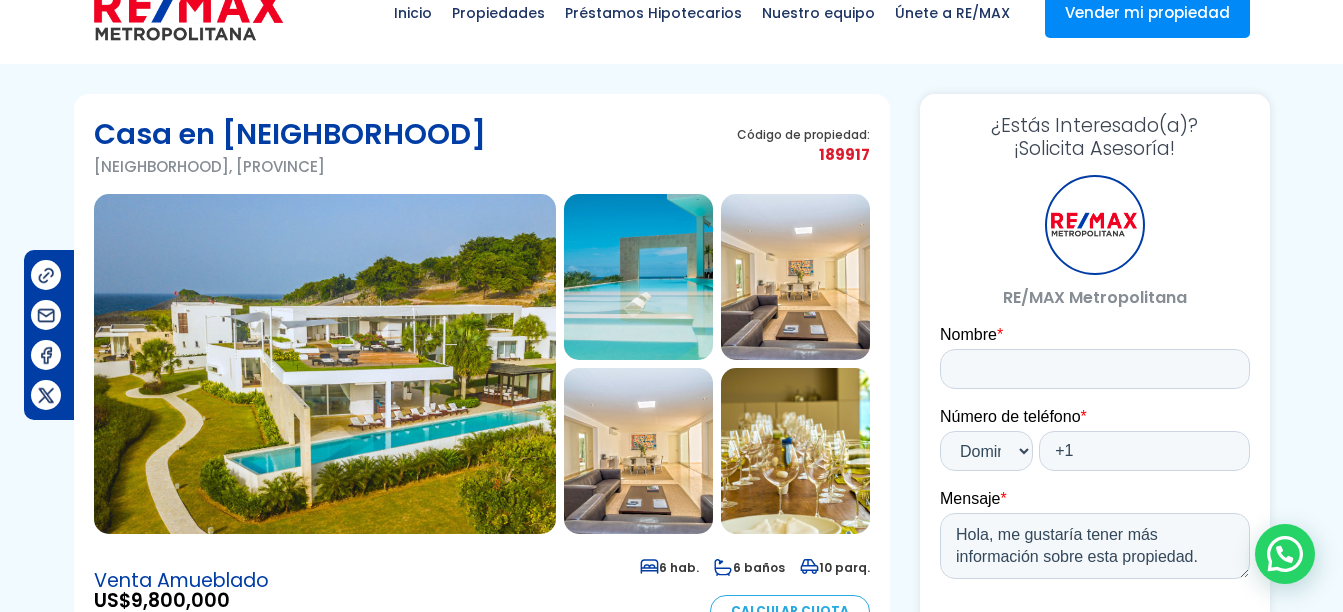 scroll, scrollTop: 0, scrollLeft: 0, axis: both 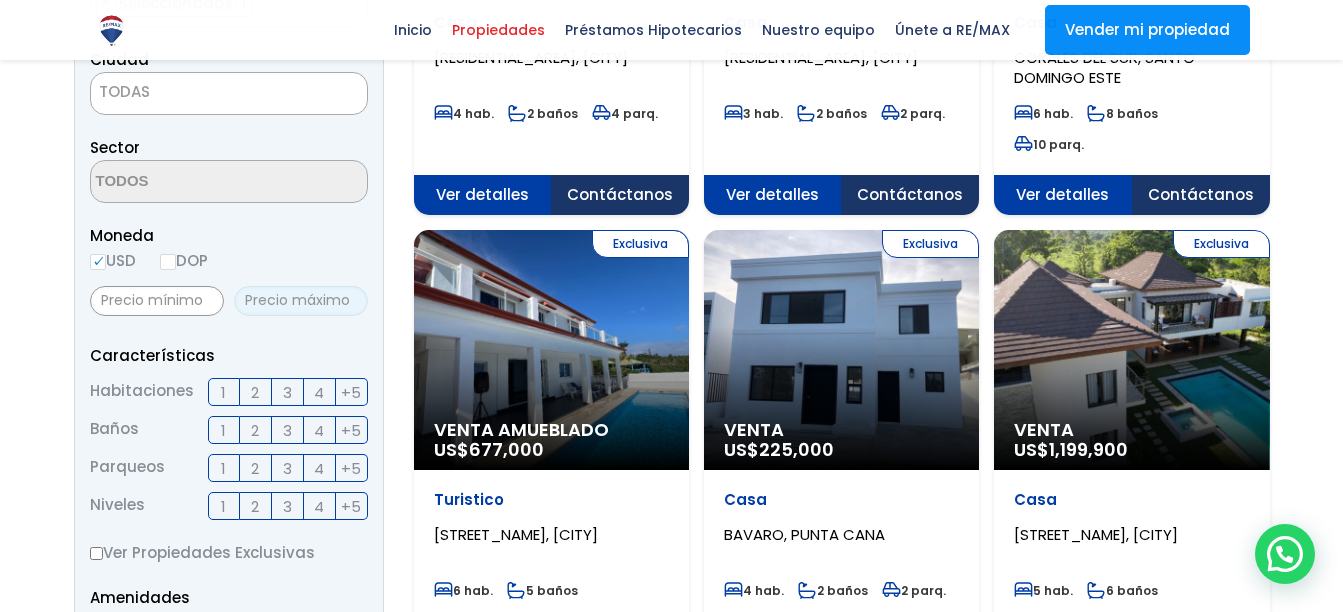 click at bounding box center (301, 301) 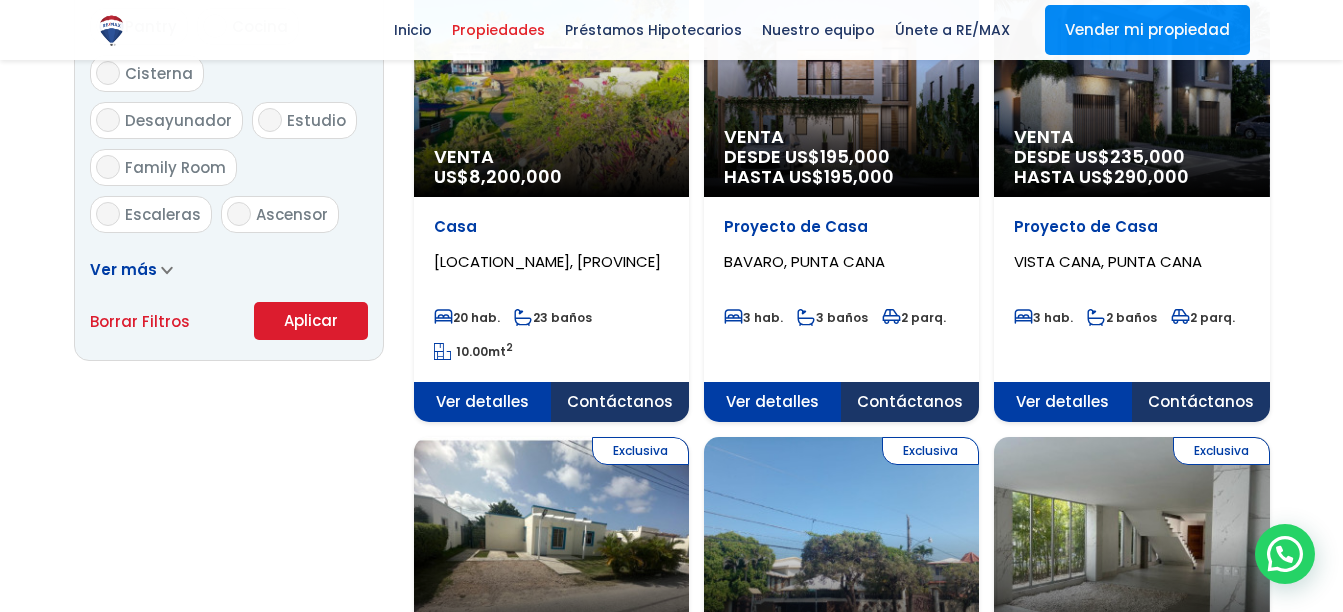 scroll, scrollTop: 1281, scrollLeft: 0, axis: vertical 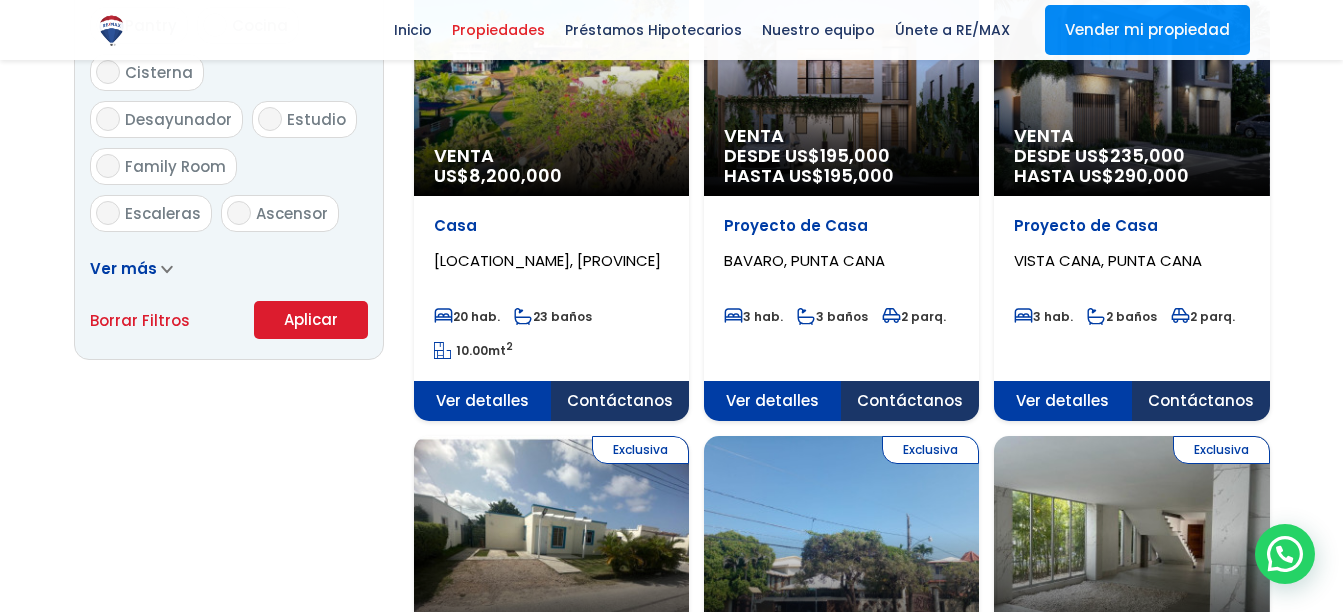 type on "250,000" 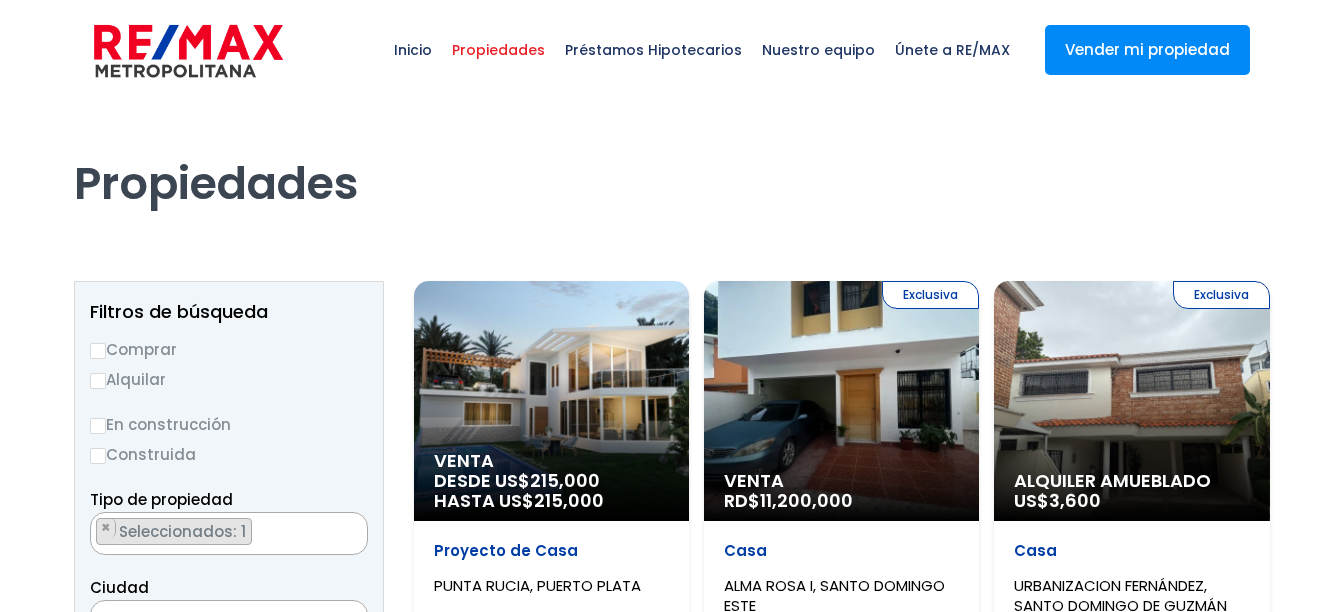 scroll, scrollTop: 0, scrollLeft: 0, axis: both 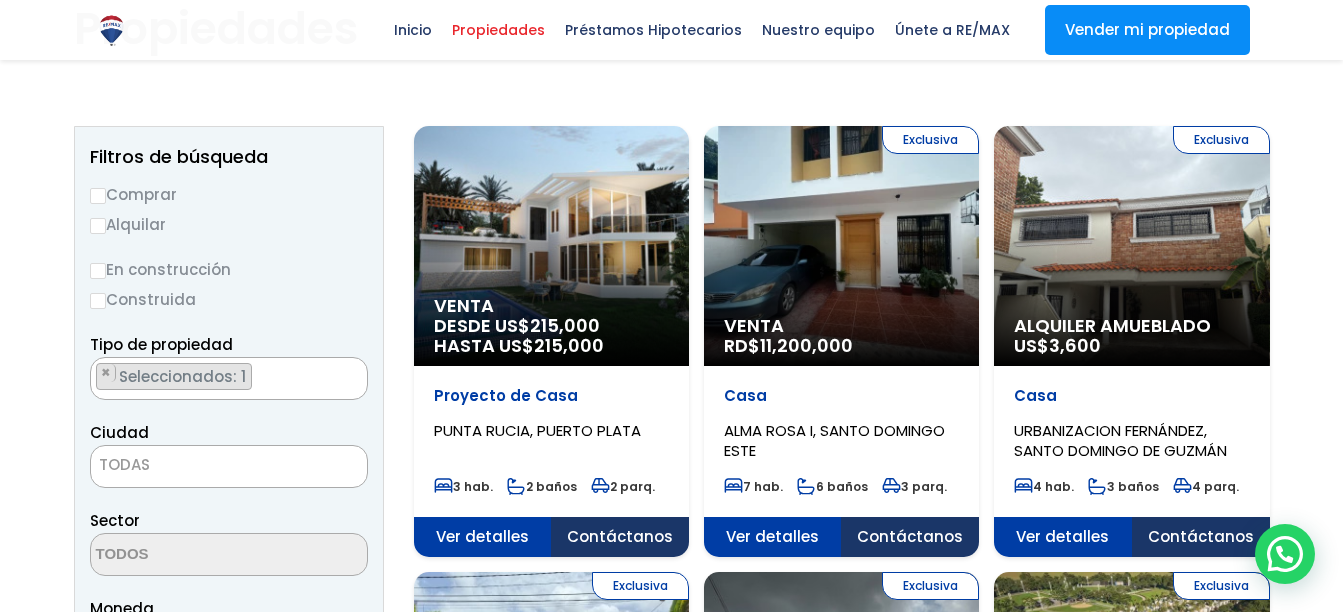 click on "Comprar" at bounding box center [98, 196] 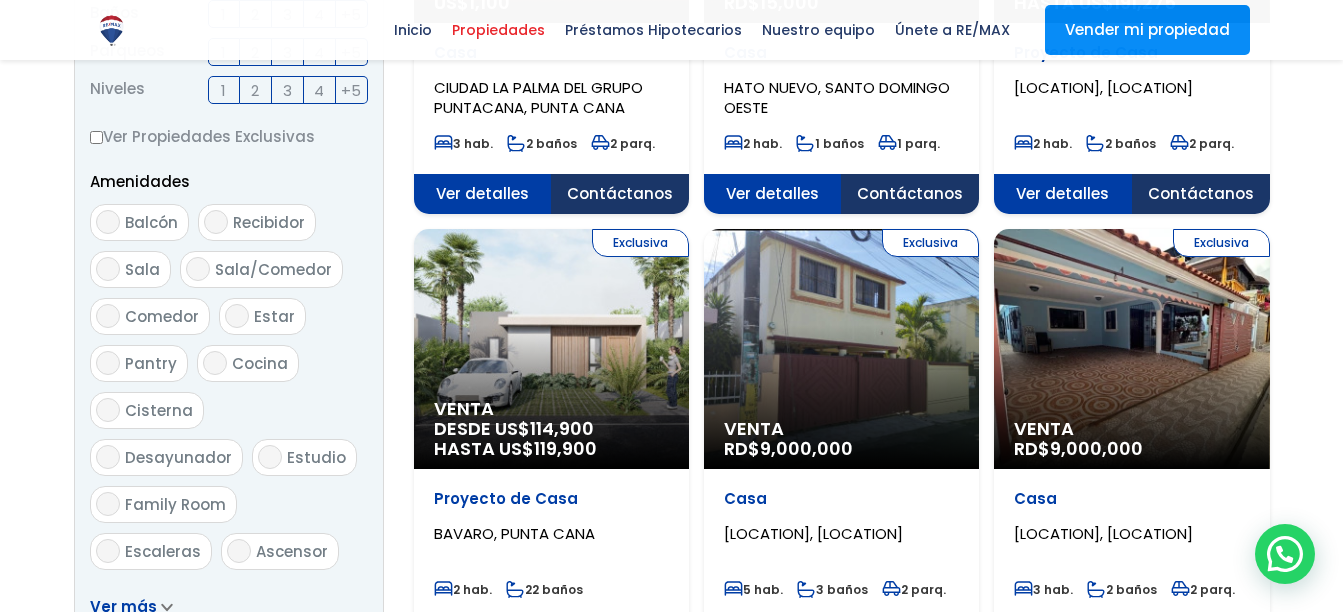 scroll, scrollTop: 1127, scrollLeft: 0, axis: vertical 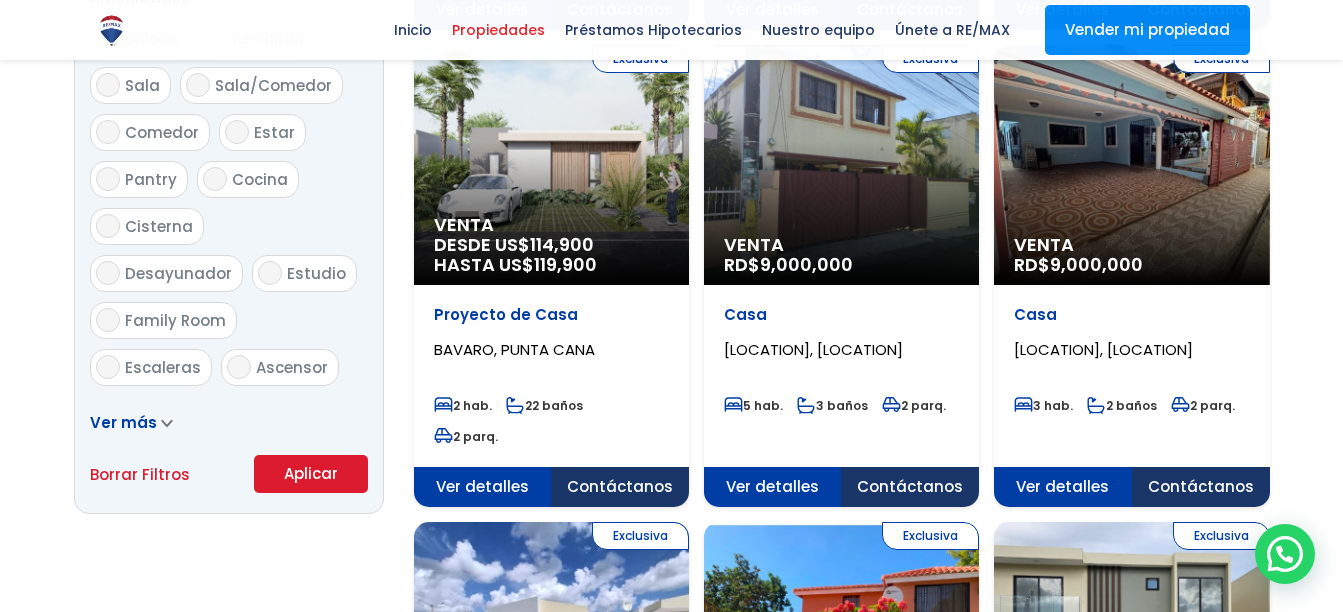 click on "Aplicar" at bounding box center [311, 474] 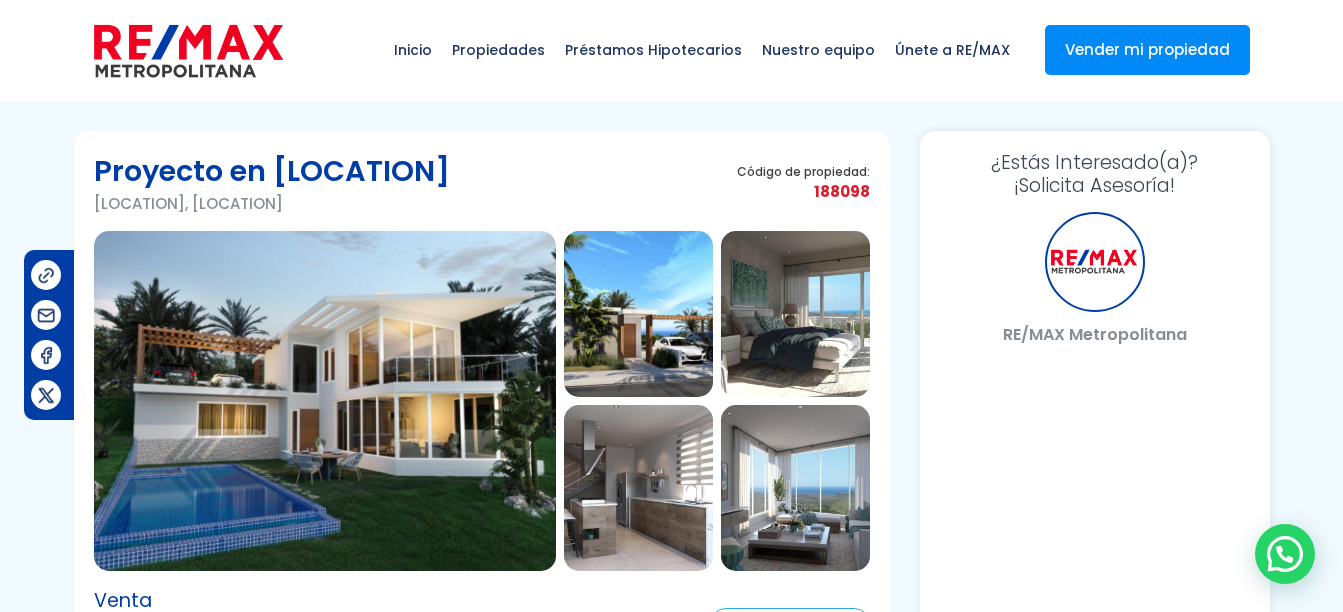 scroll, scrollTop: 0, scrollLeft: 0, axis: both 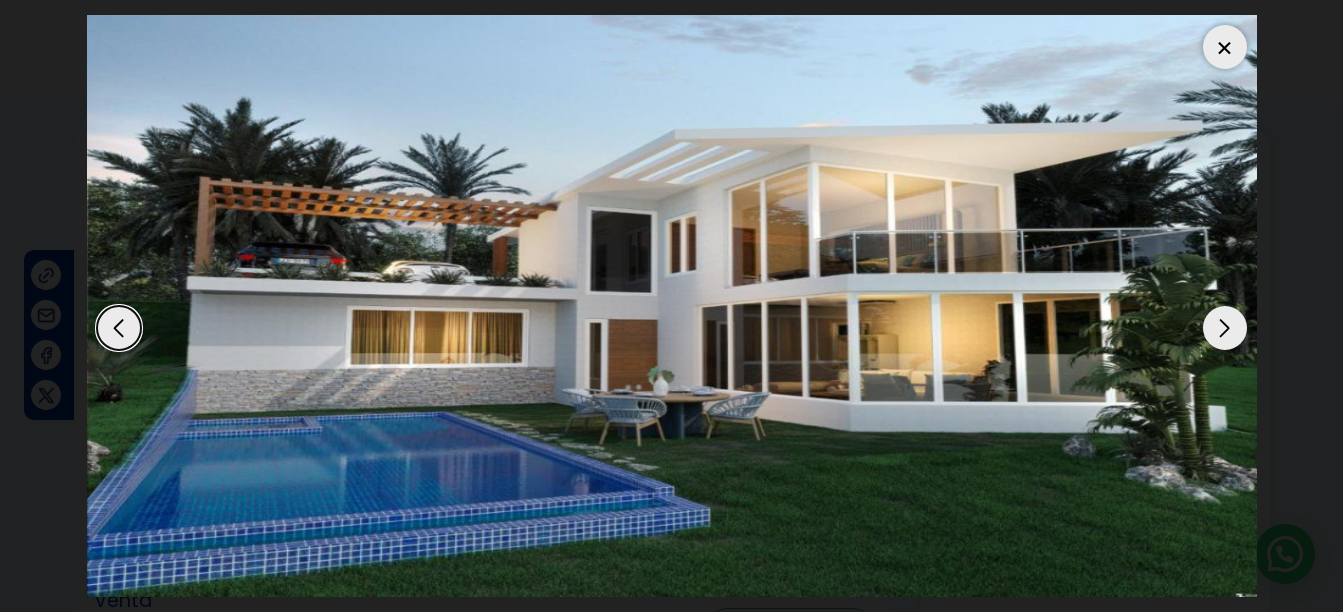 select on "DO" 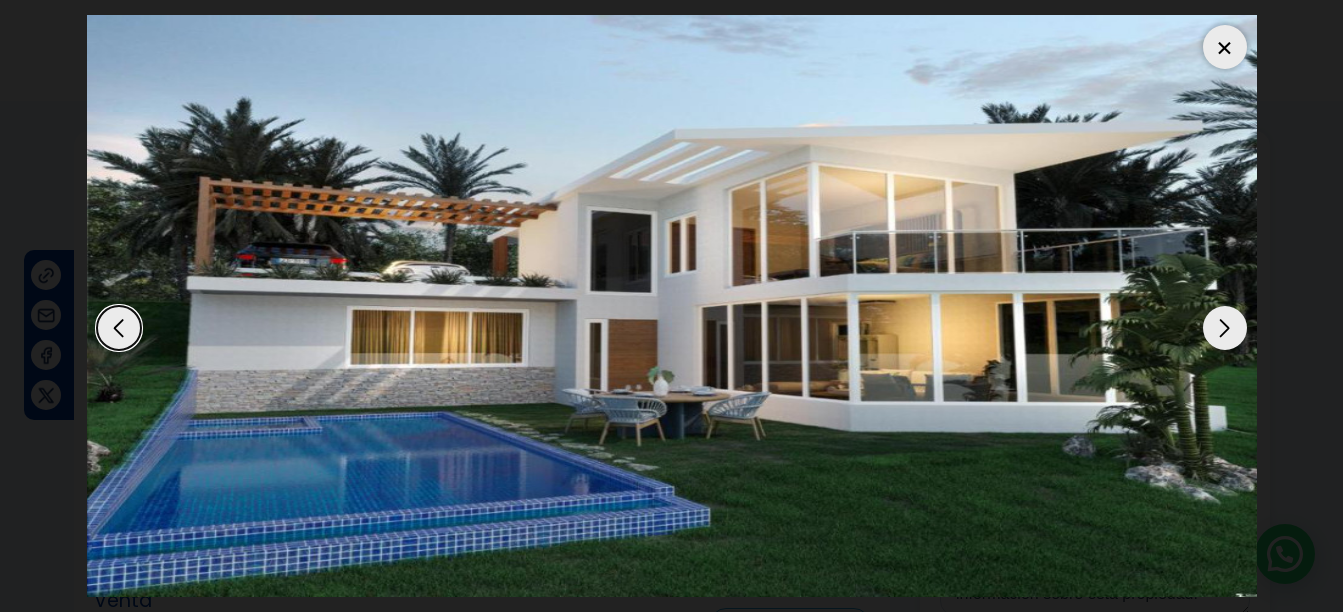 scroll, scrollTop: 0, scrollLeft: 0, axis: both 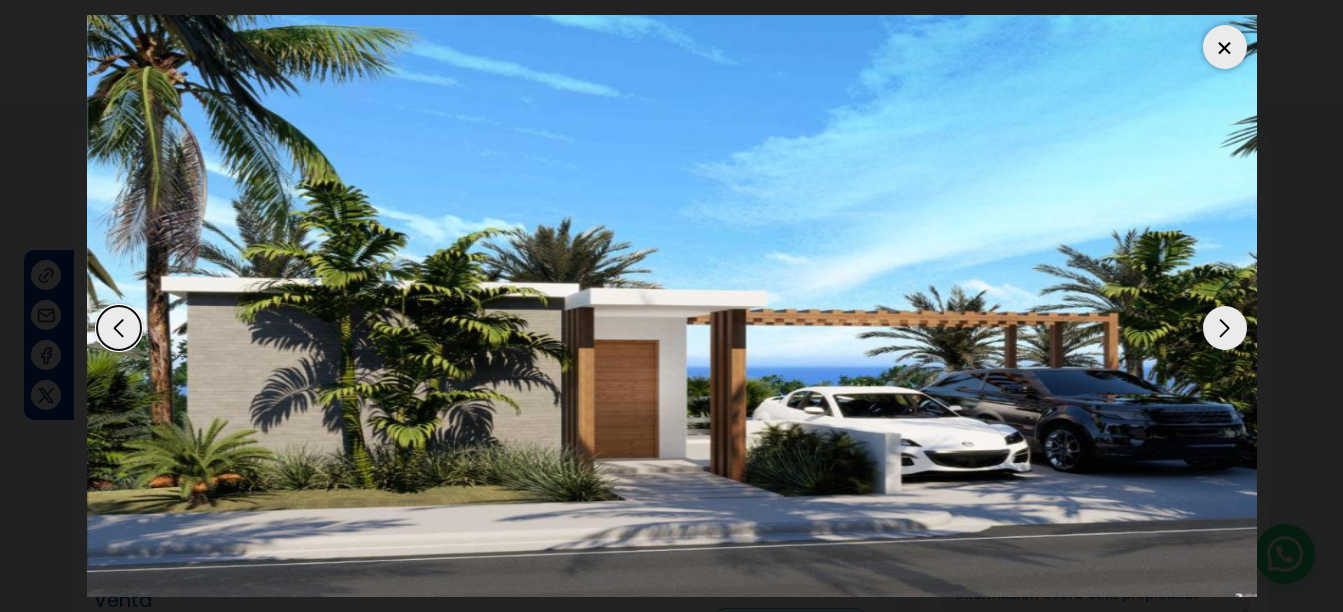 click at bounding box center (1225, 328) 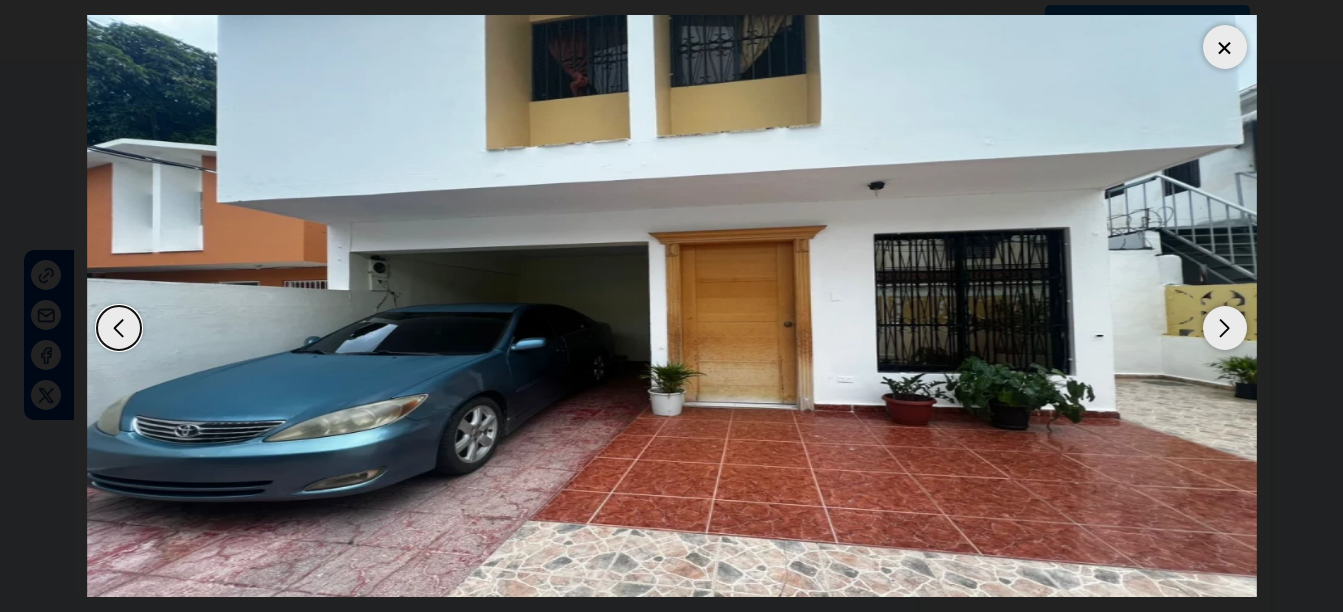 click at bounding box center [1225, 328] 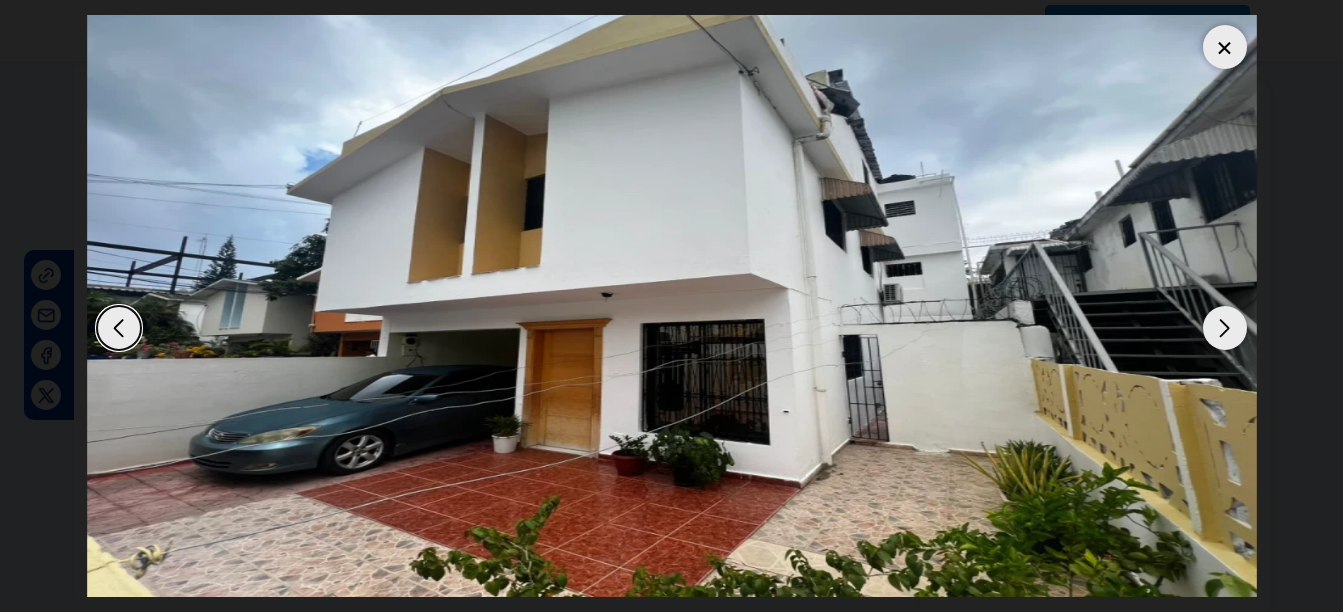 scroll, scrollTop: 0, scrollLeft: 0, axis: both 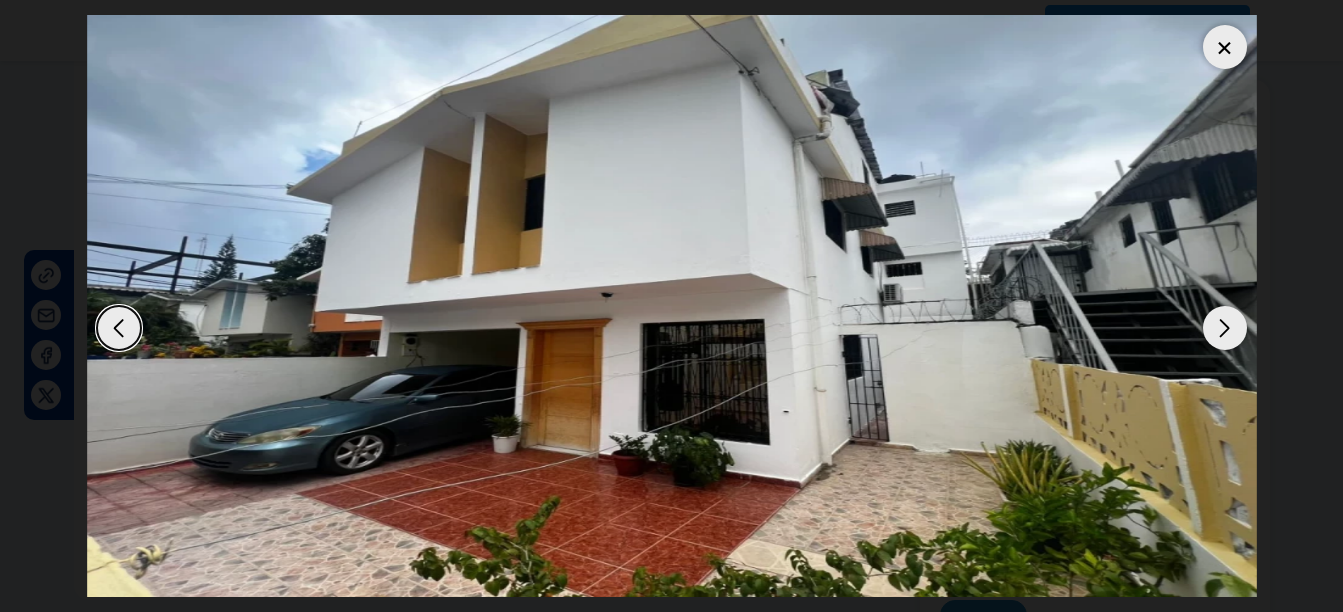 click at bounding box center (1225, 328) 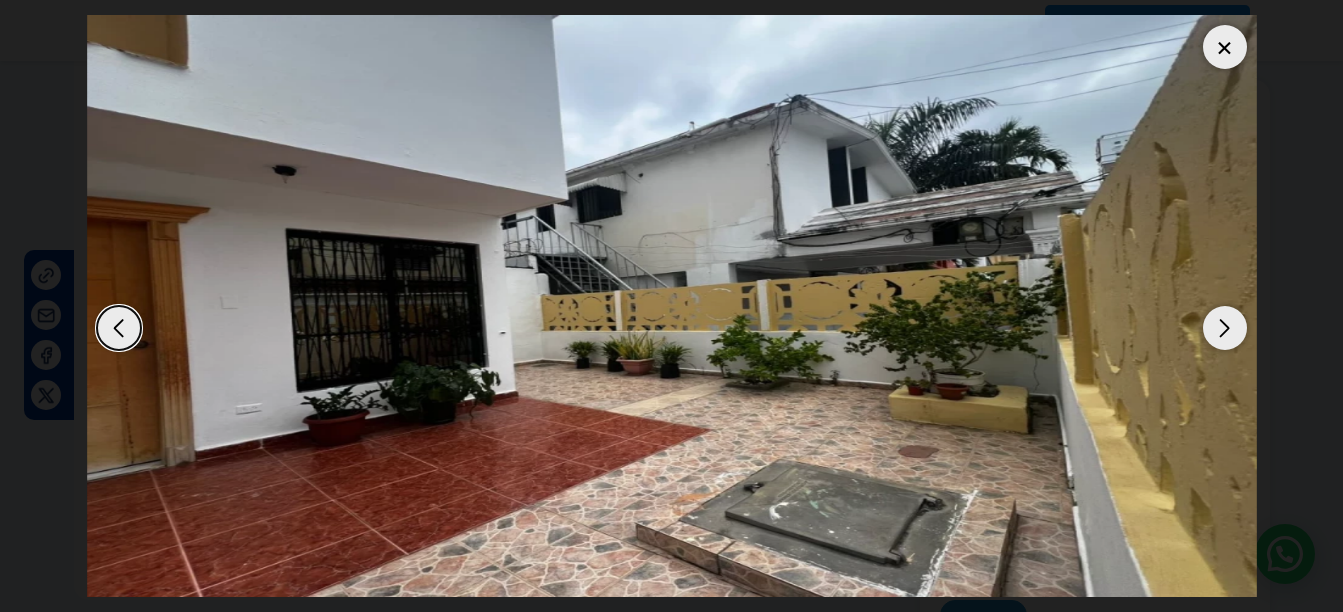 scroll, scrollTop: 0, scrollLeft: 0, axis: both 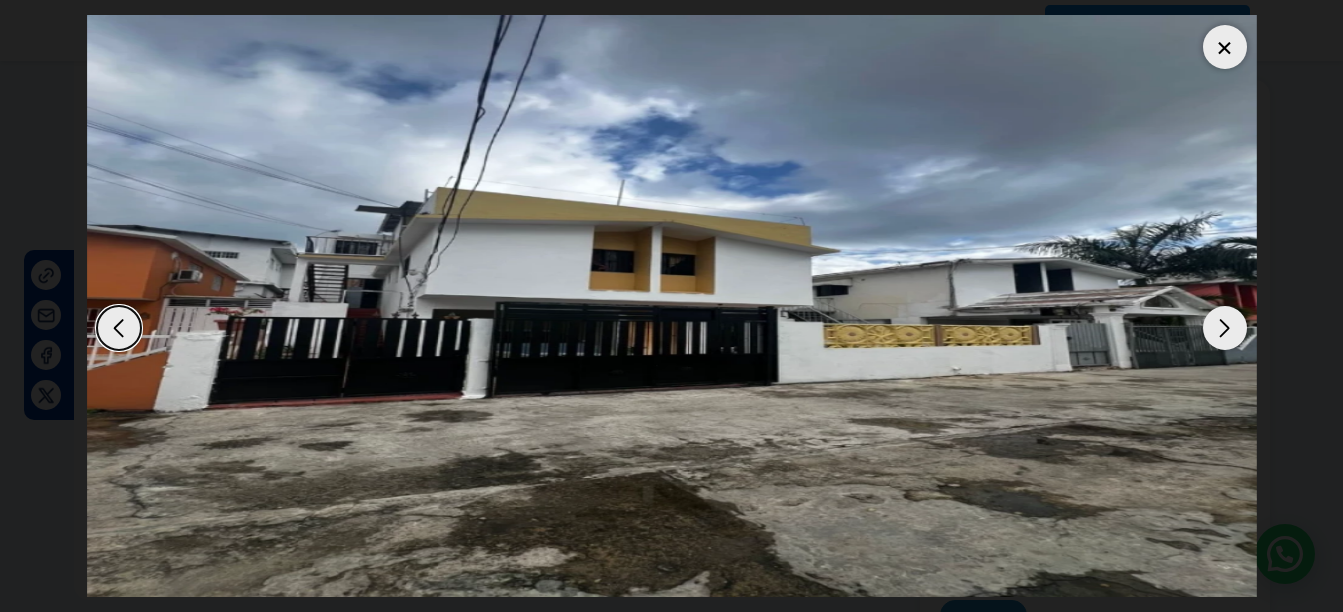 click at bounding box center [1225, 328] 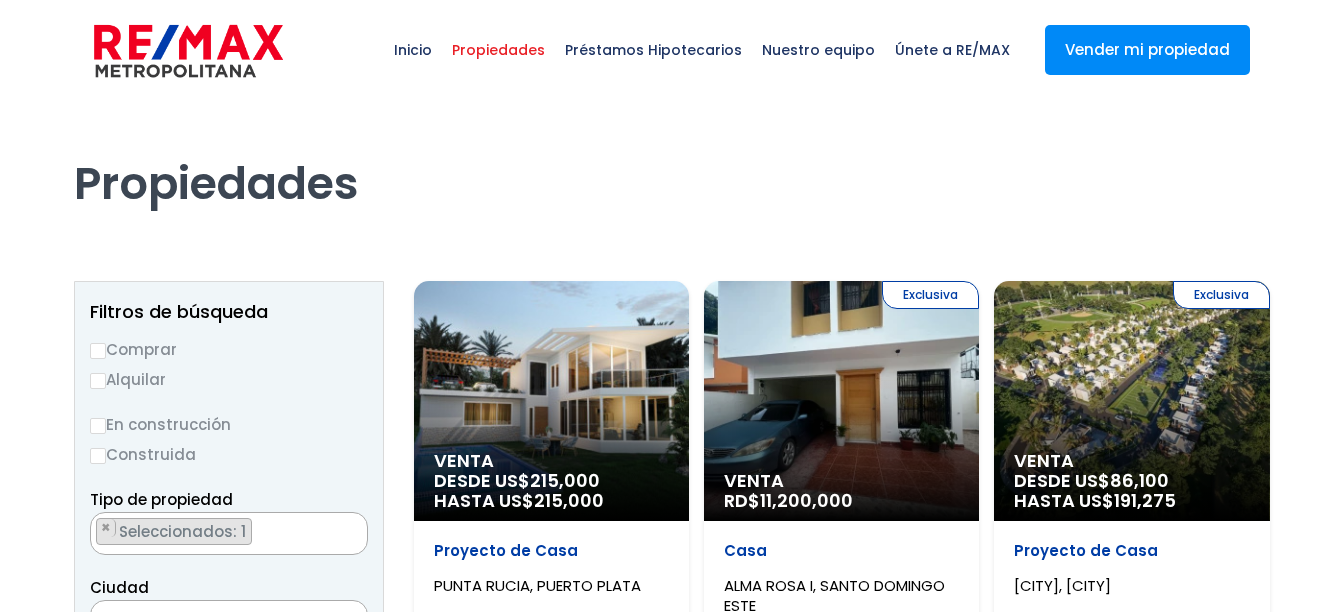 scroll, scrollTop: 0, scrollLeft: 0, axis: both 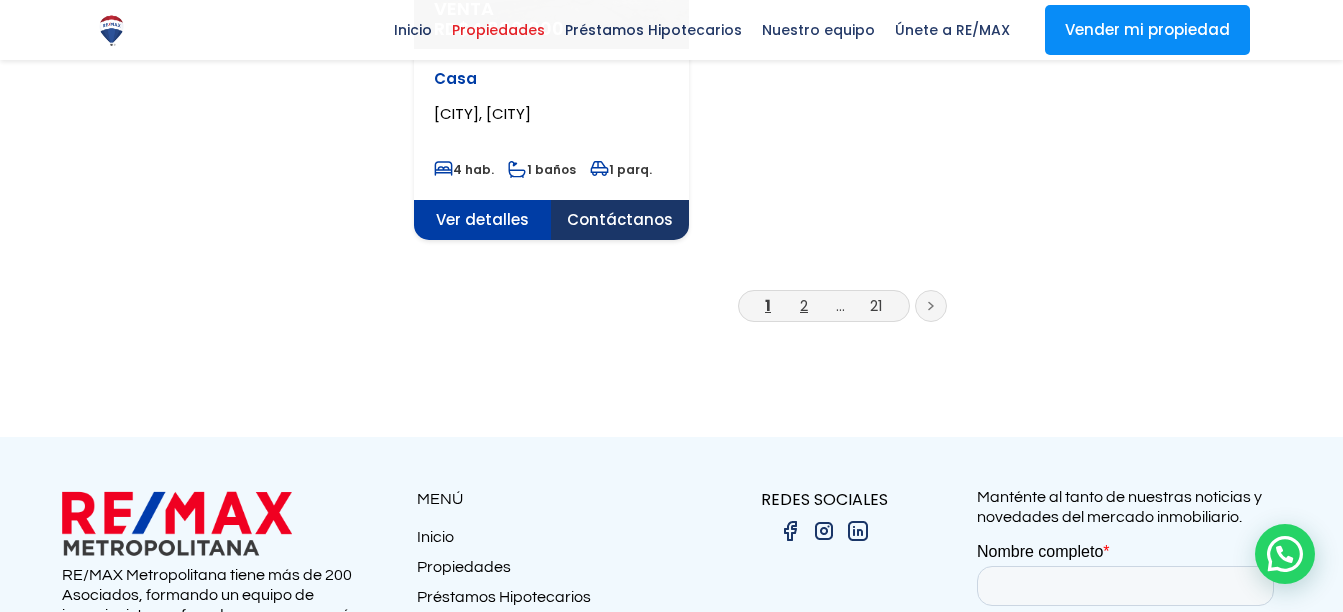 click on "2" at bounding box center (804, 305) 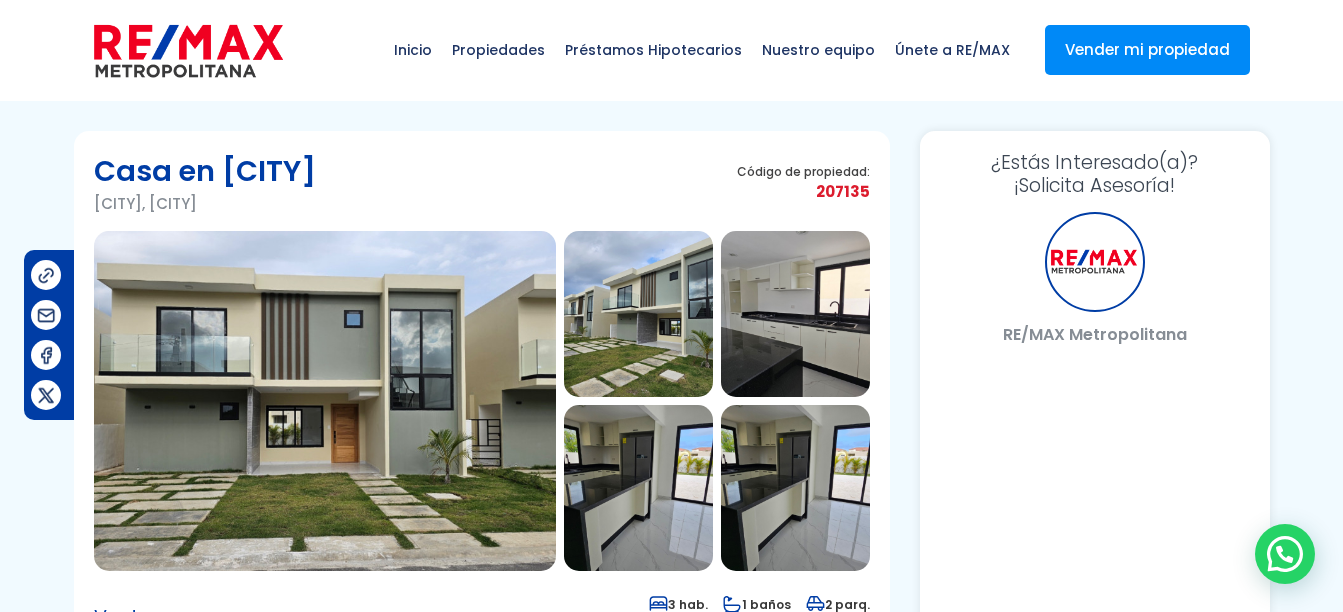 scroll, scrollTop: 0, scrollLeft: 0, axis: both 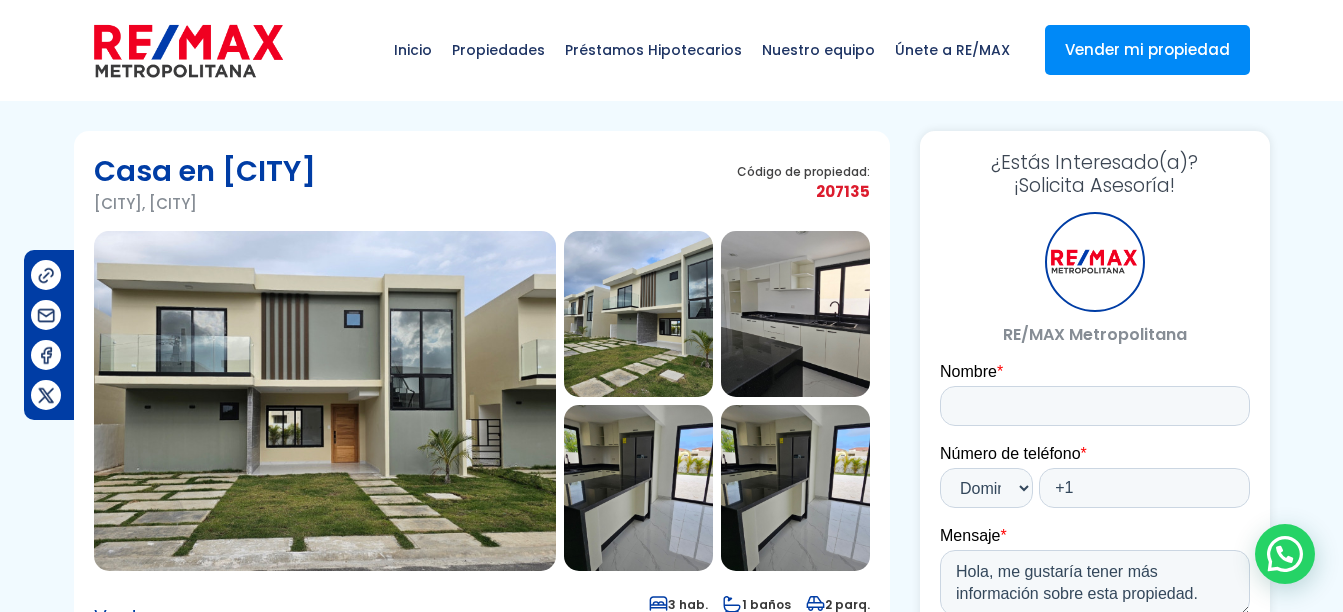 click at bounding box center (325, 401) 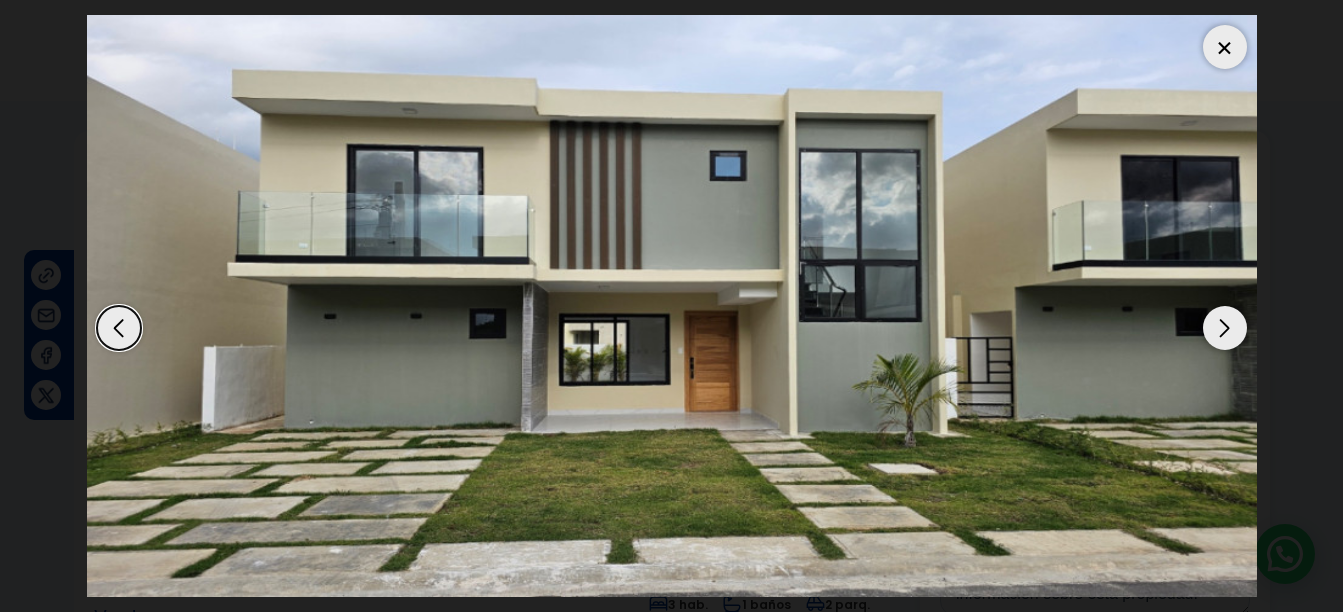 click at bounding box center (1225, 328) 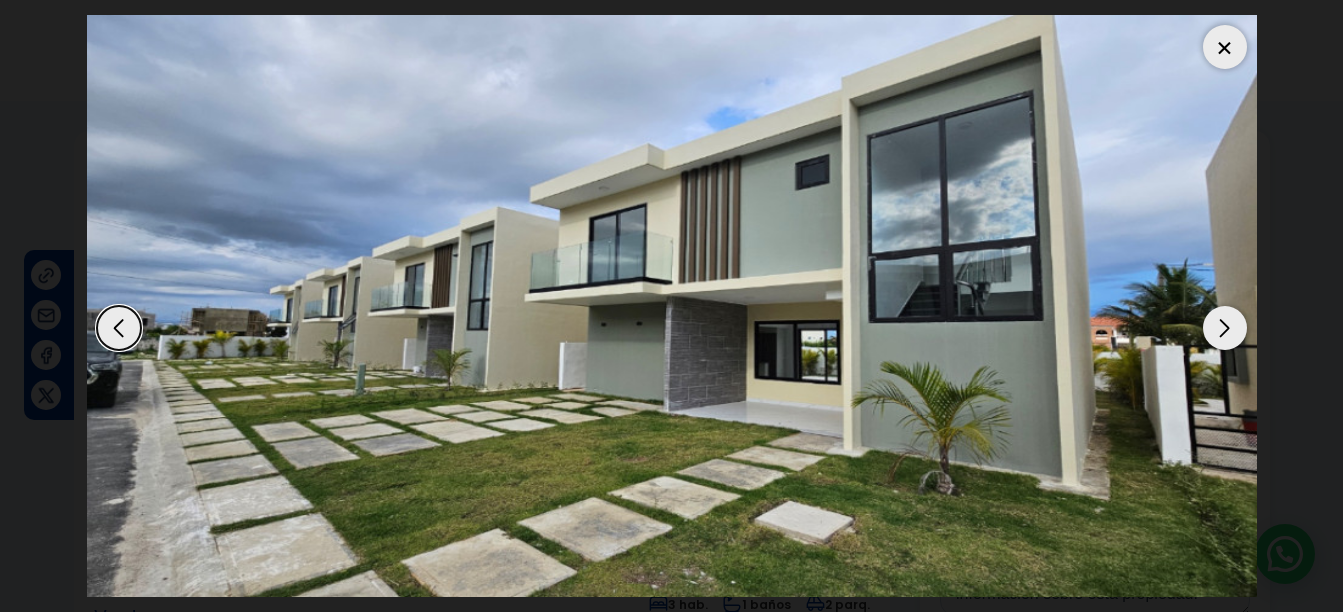 click at bounding box center [1225, 328] 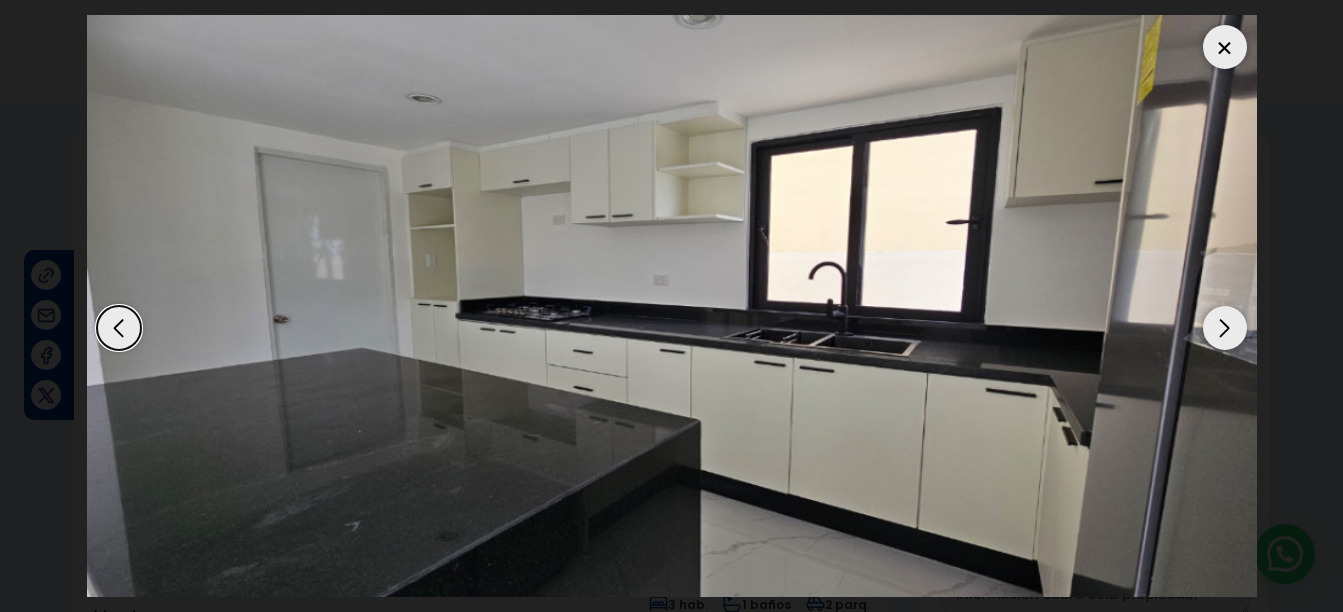 click at bounding box center (1225, 328) 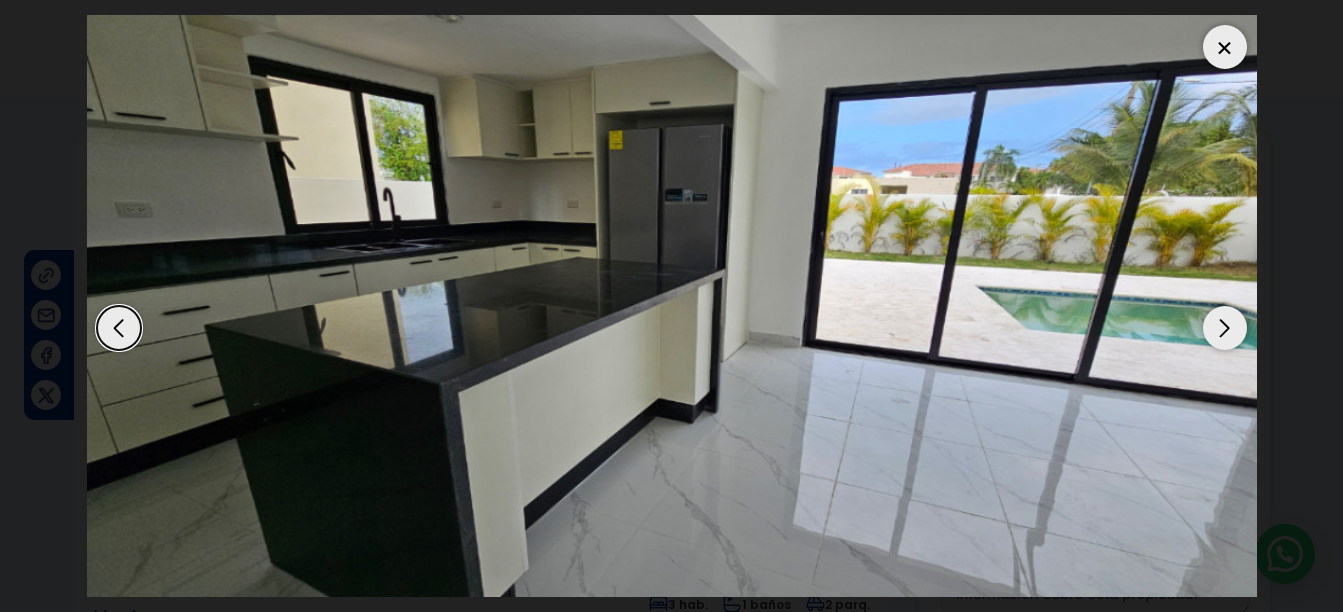 click at bounding box center [1225, 328] 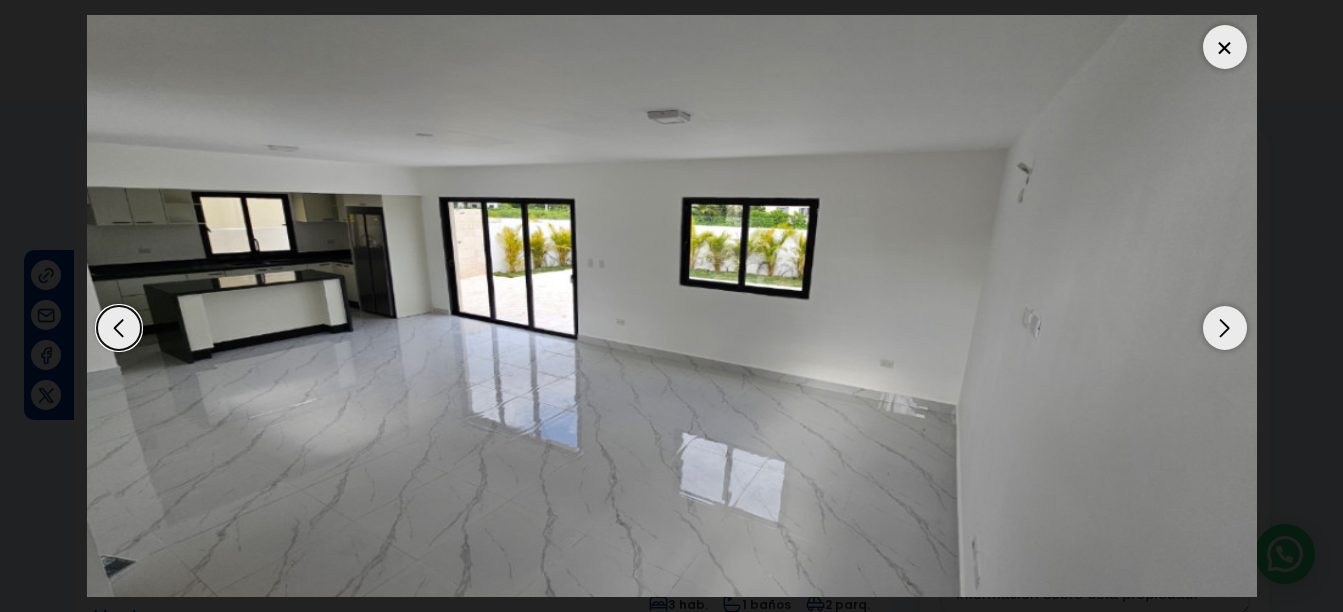 click at bounding box center [1225, 328] 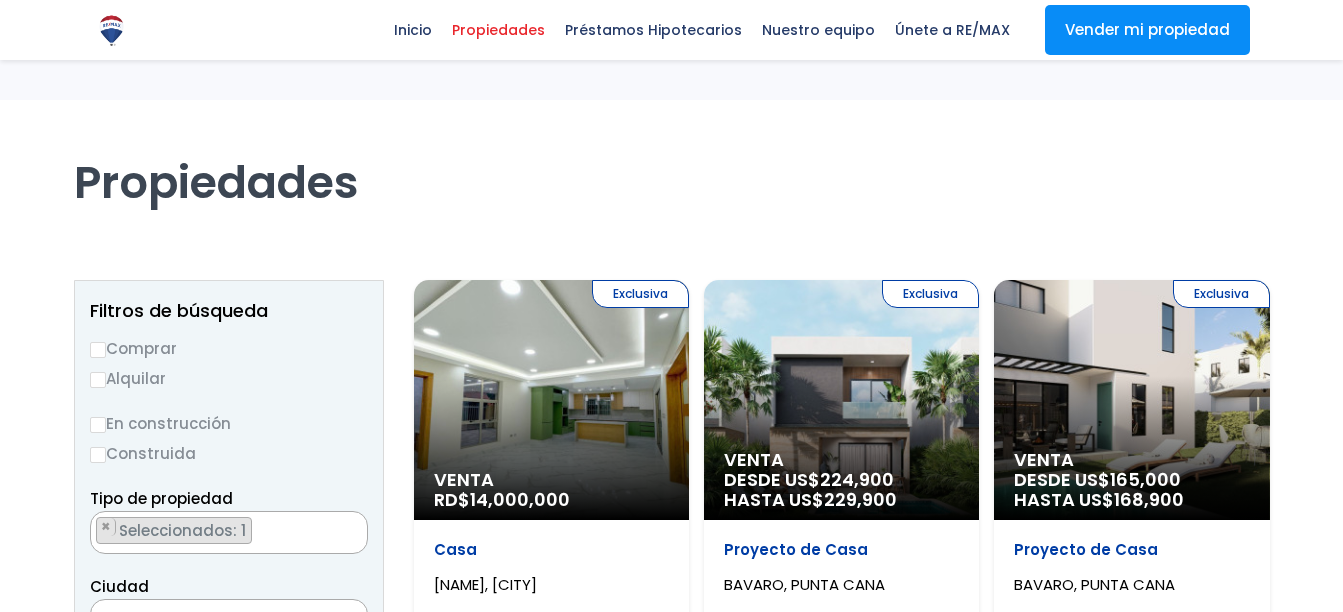 scroll, scrollTop: 145, scrollLeft: 0, axis: vertical 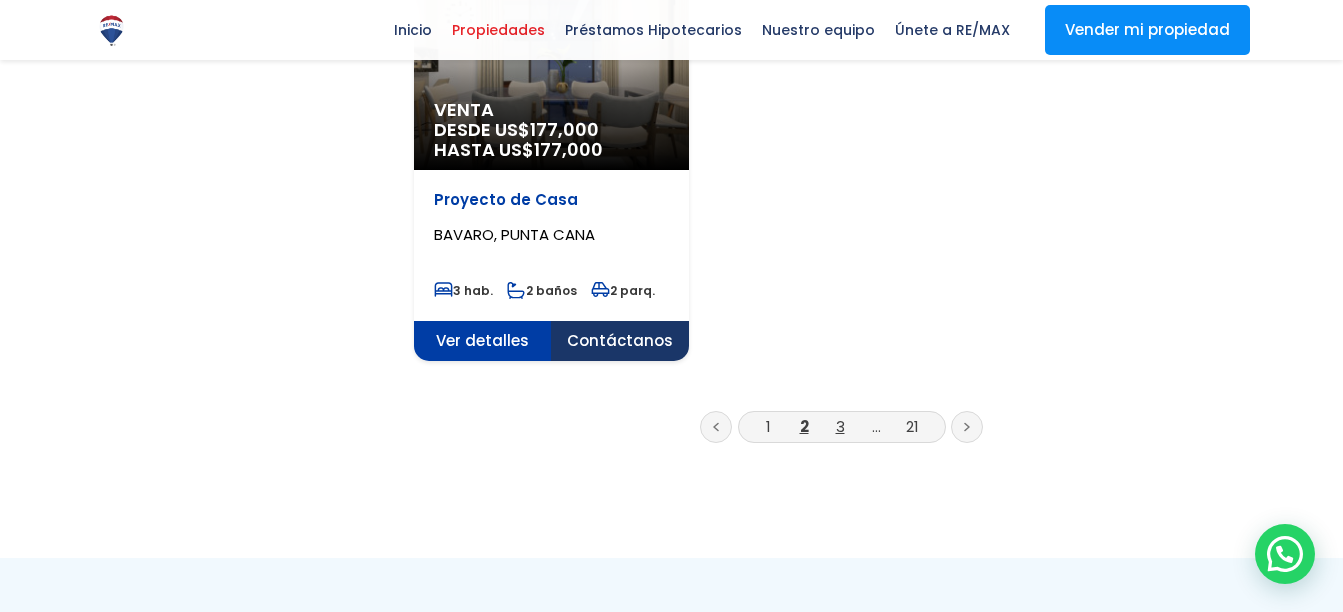click on "3" at bounding box center (840, 426) 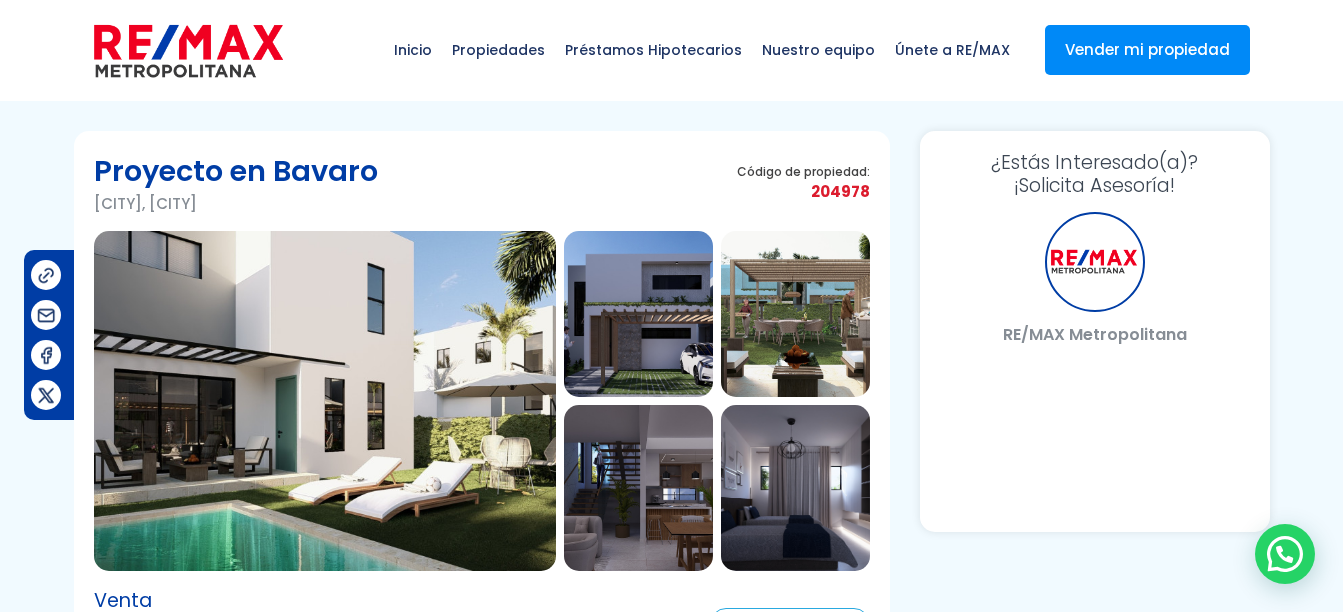 scroll, scrollTop: 0, scrollLeft: 0, axis: both 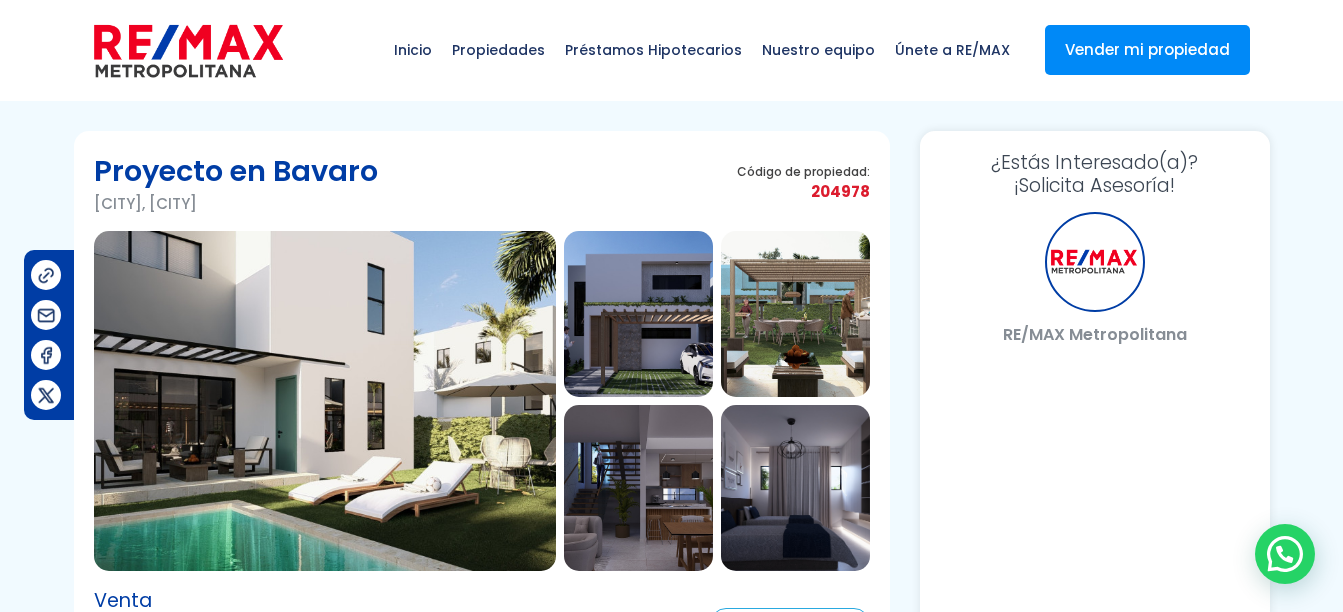 select on "DO" 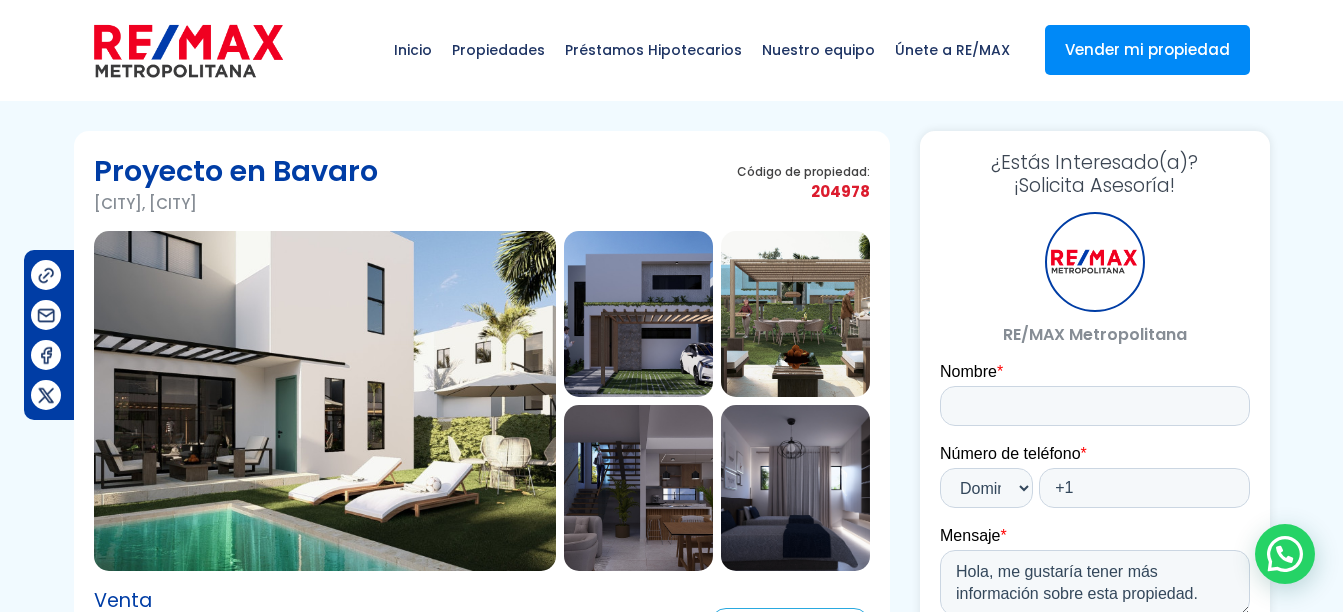 scroll, scrollTop: 0, scrollLeft: 0, axis: both 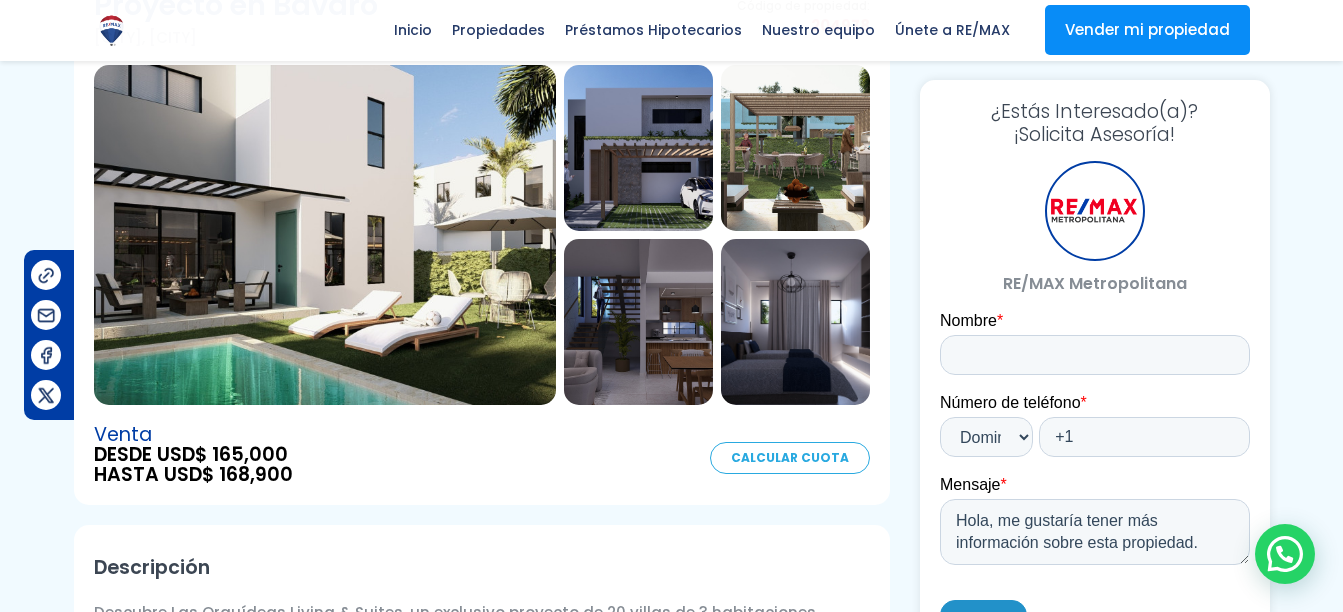 click at bounding box center [325, 235] 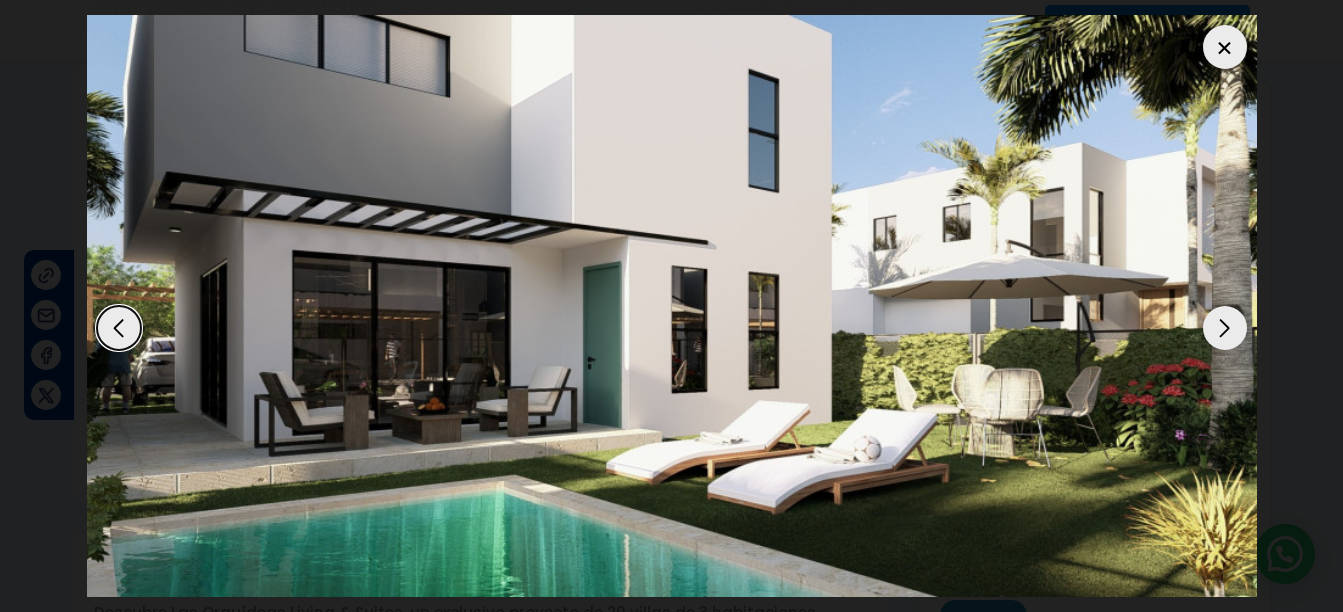 click at bounding box center [1225, 328] 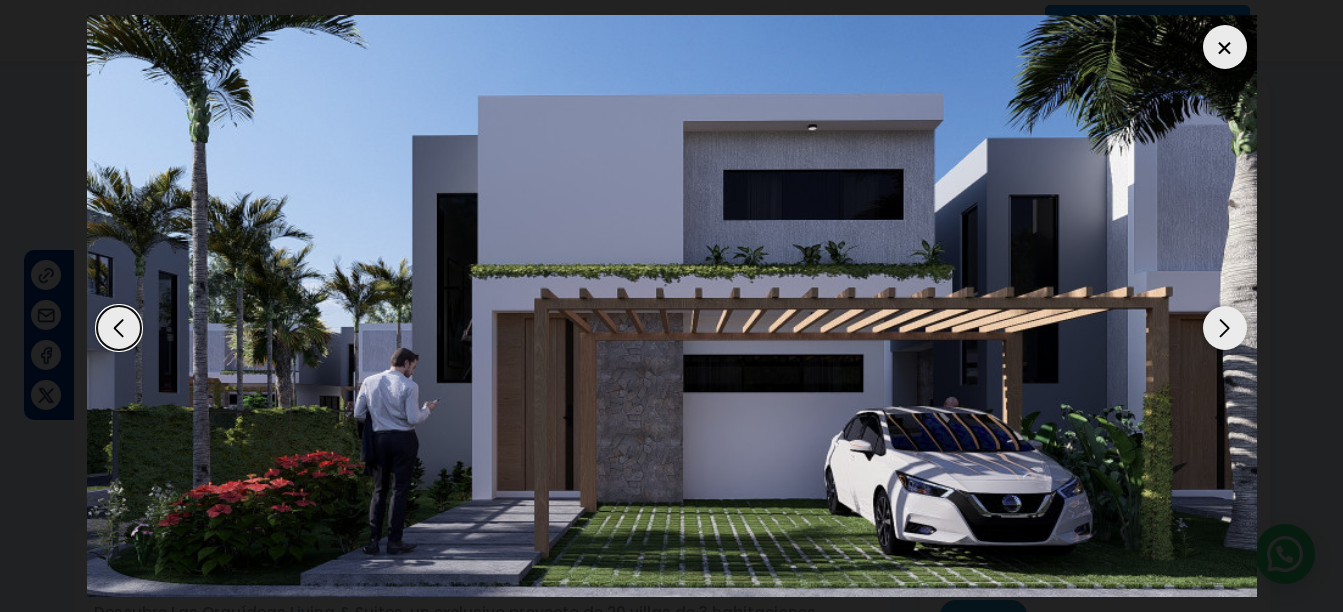 click at bounding box center (1225, 328) 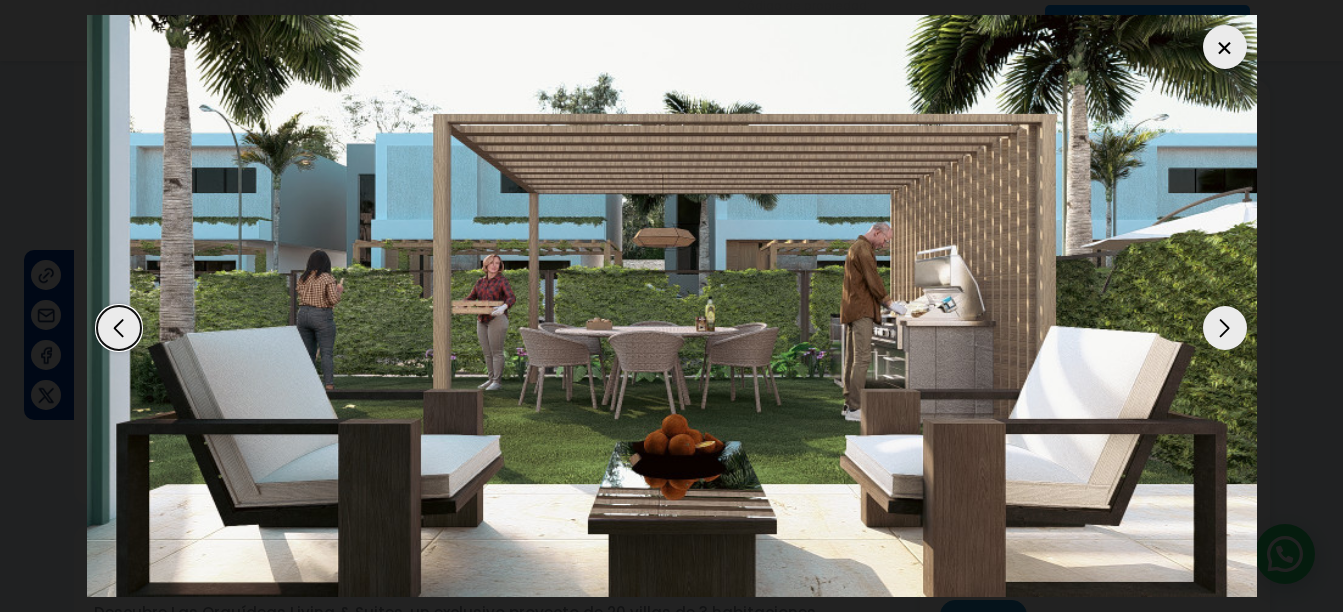 click at bounding box center (1225, 328) 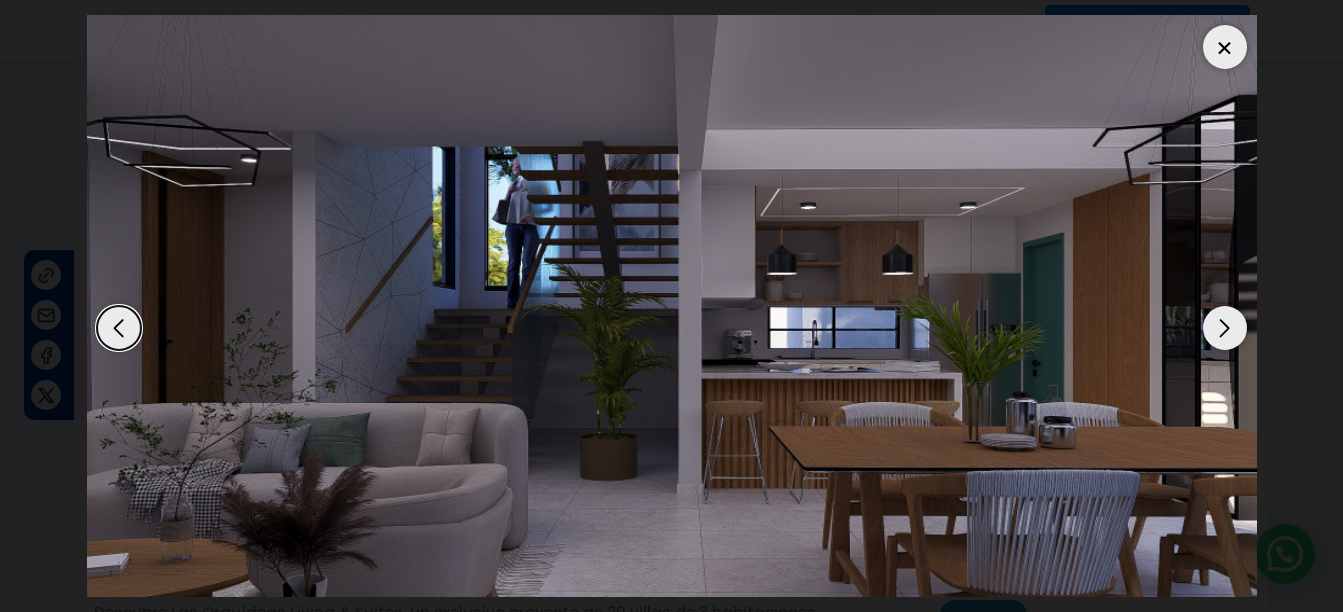 click at bounding box center (1225, 328) 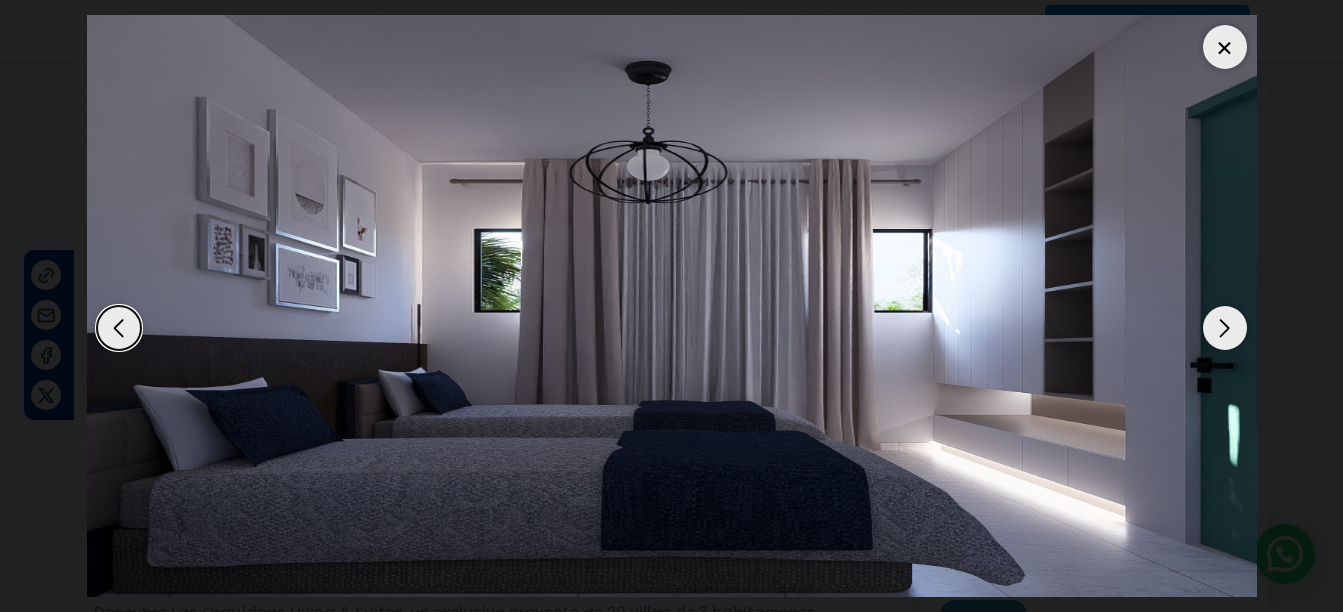 click at bounding box center (119, 328) 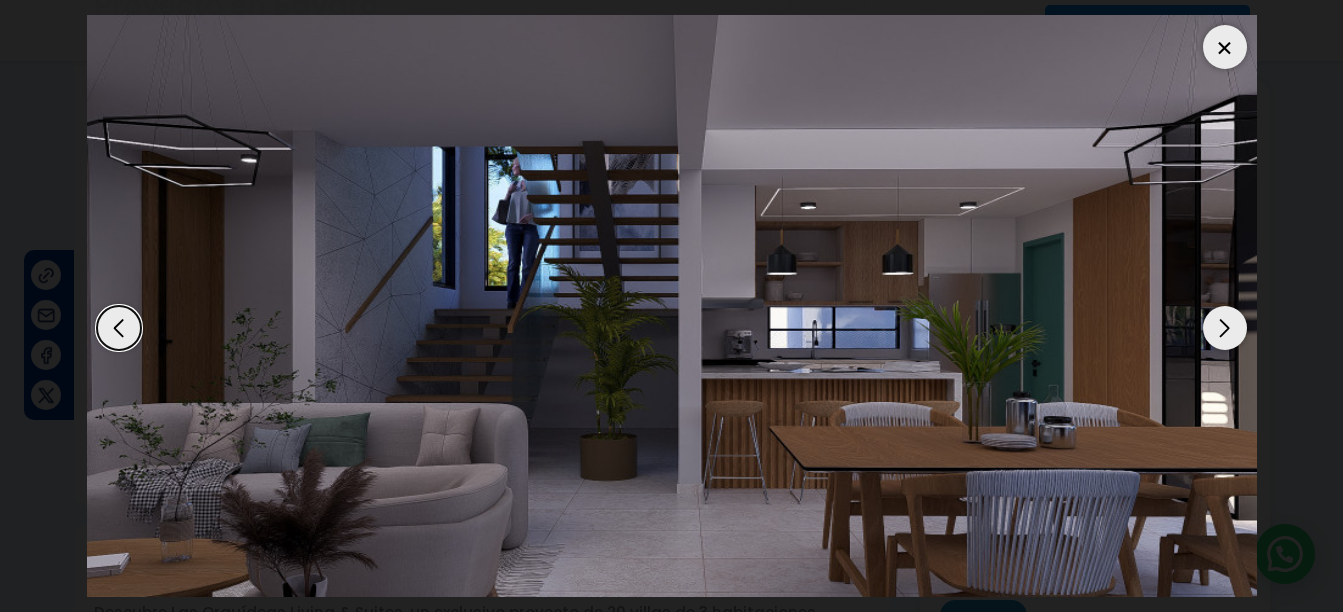 click at bounding box center (1225, 328) 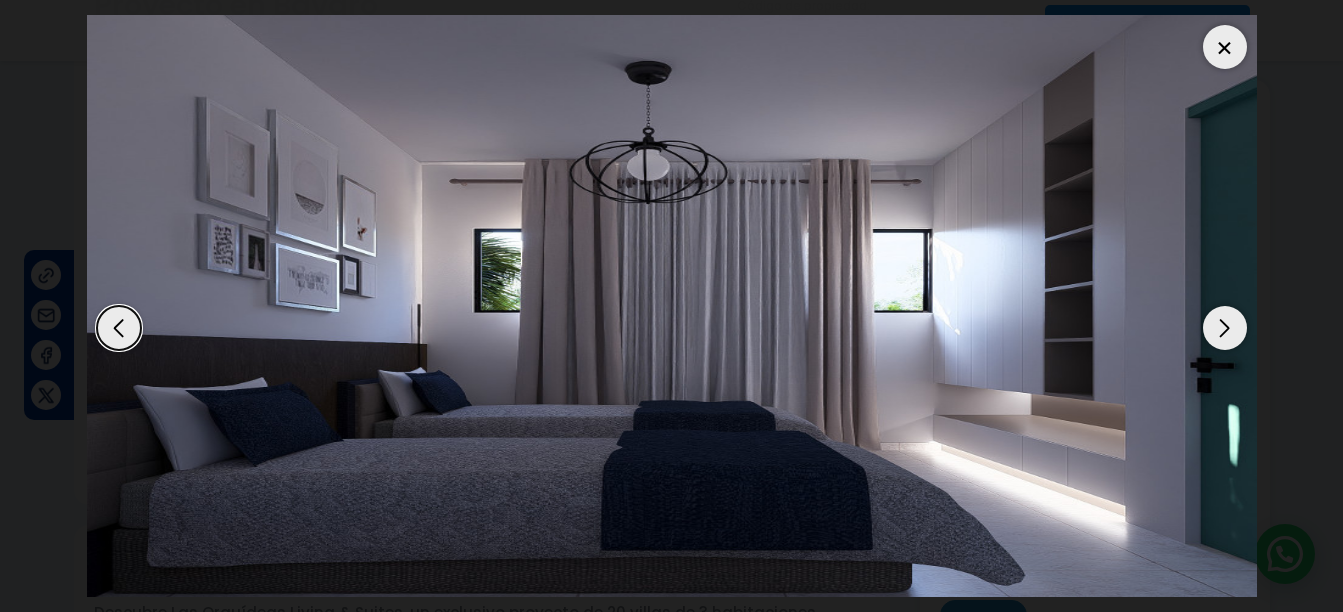 click at bounding box center [1225, 328] 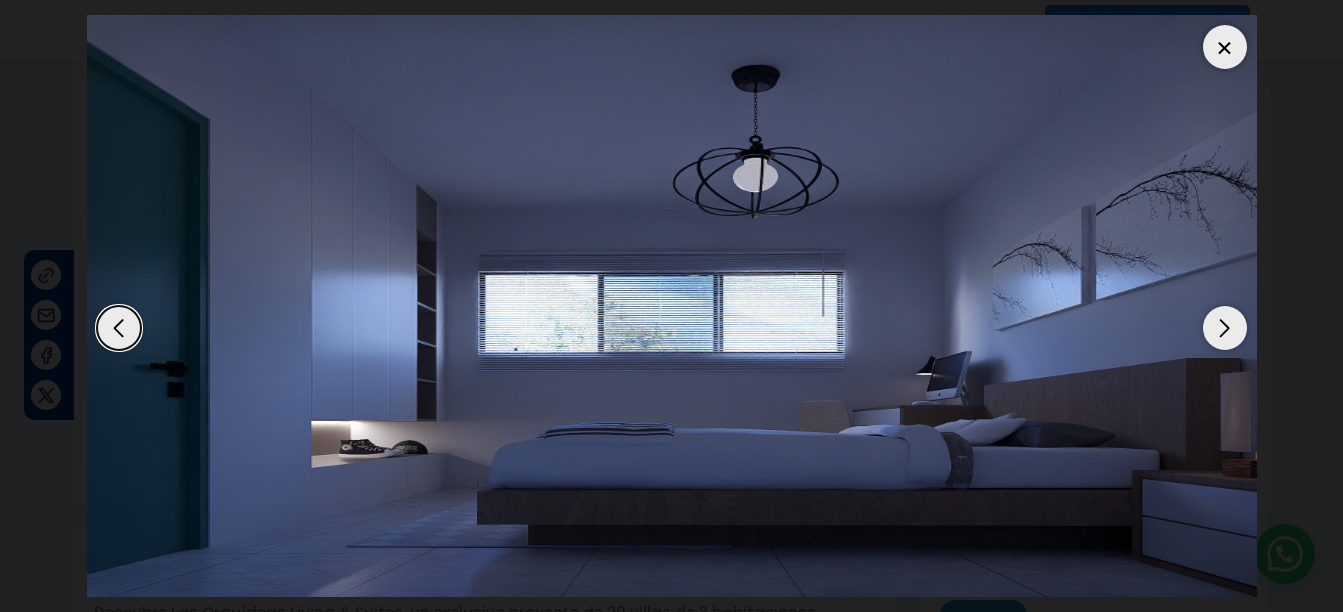 click at bounding box center (1225, 328) 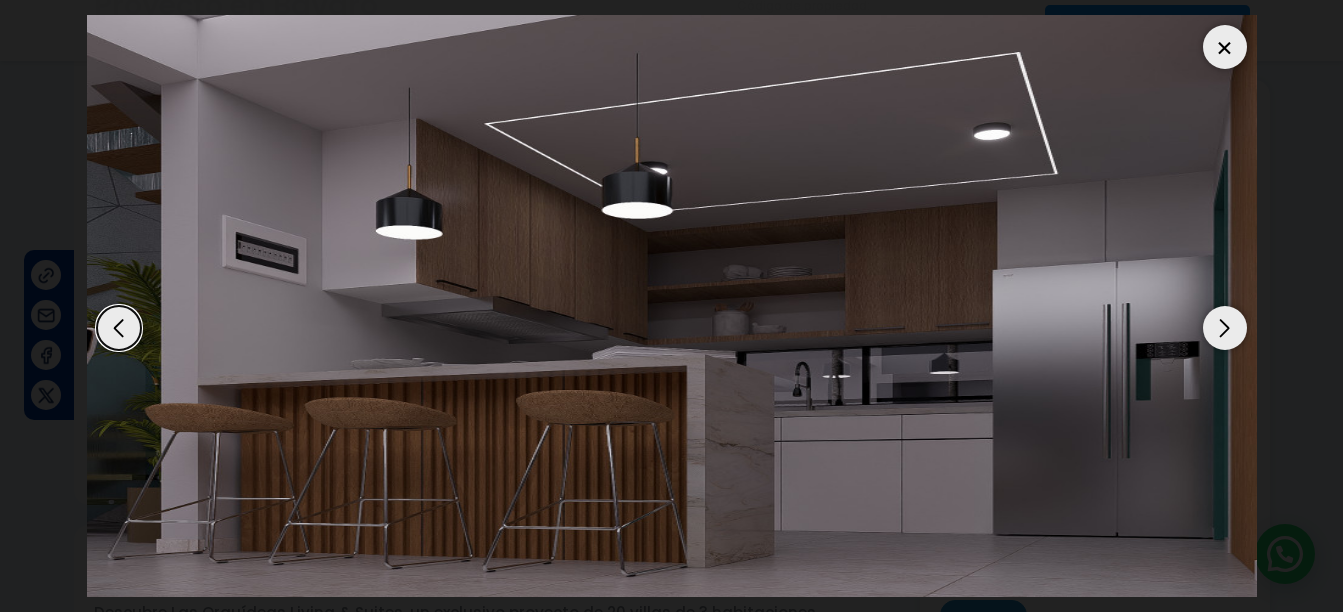 click at bounding box center (1225, 328) 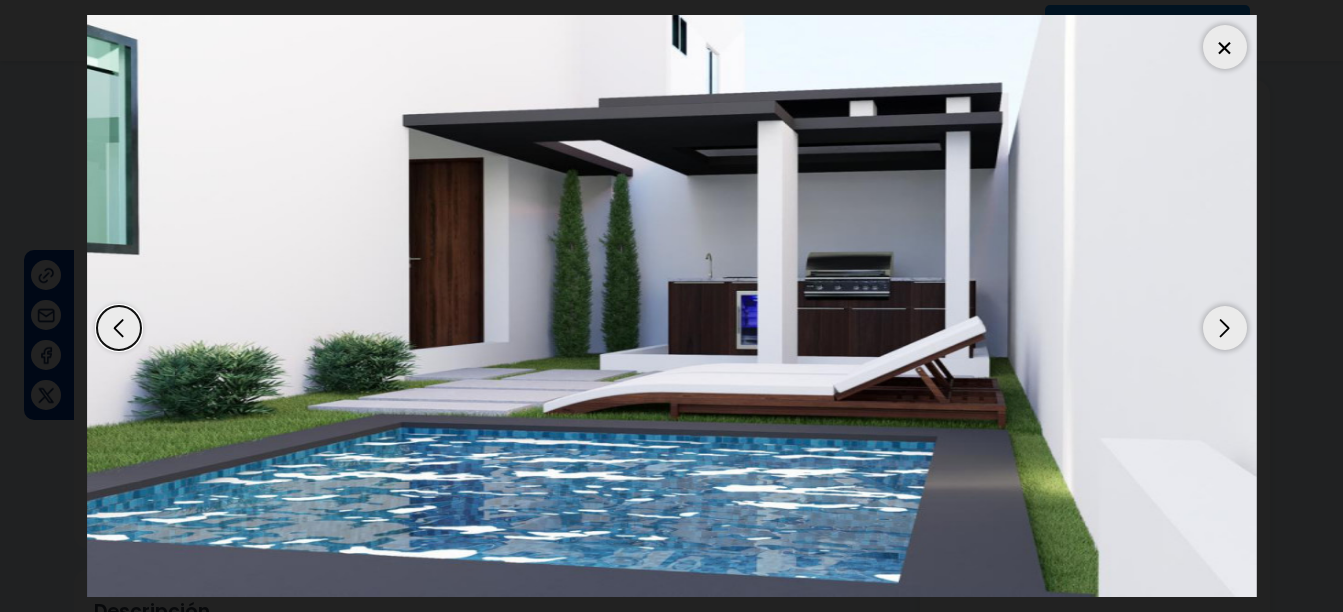 scroll, scrollTop: 121, scrollLeft: 0, axis: vertical 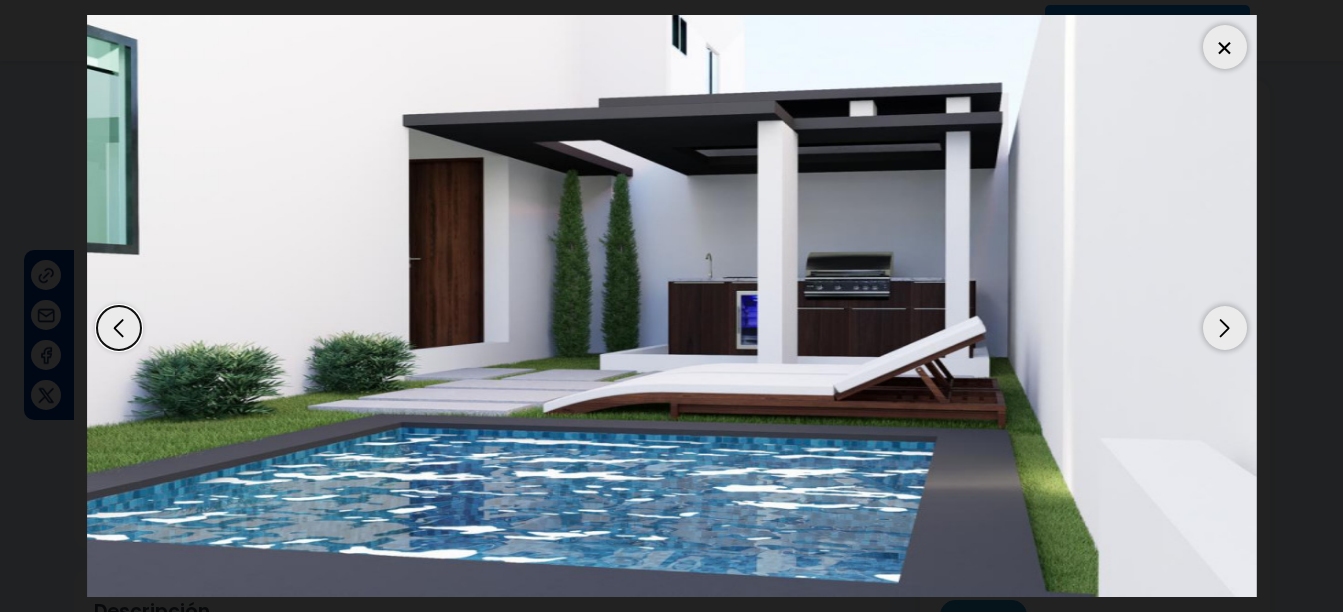 click at bounding box center (1225, 328) 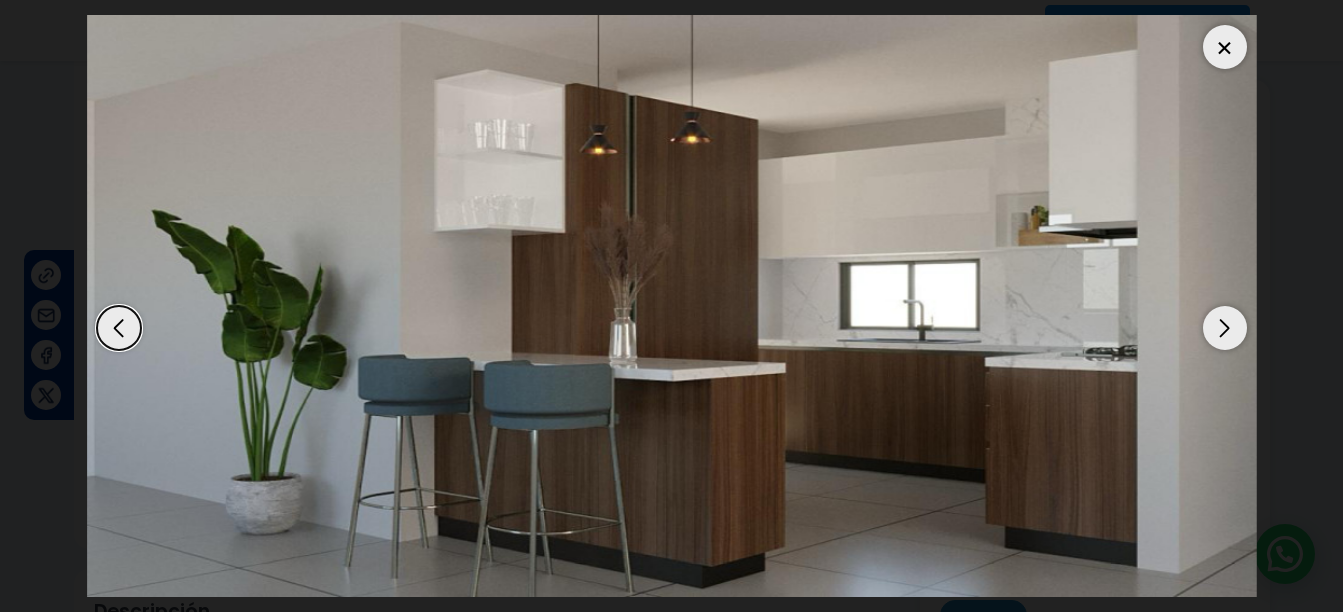 click at bounding box center (1225, 328) 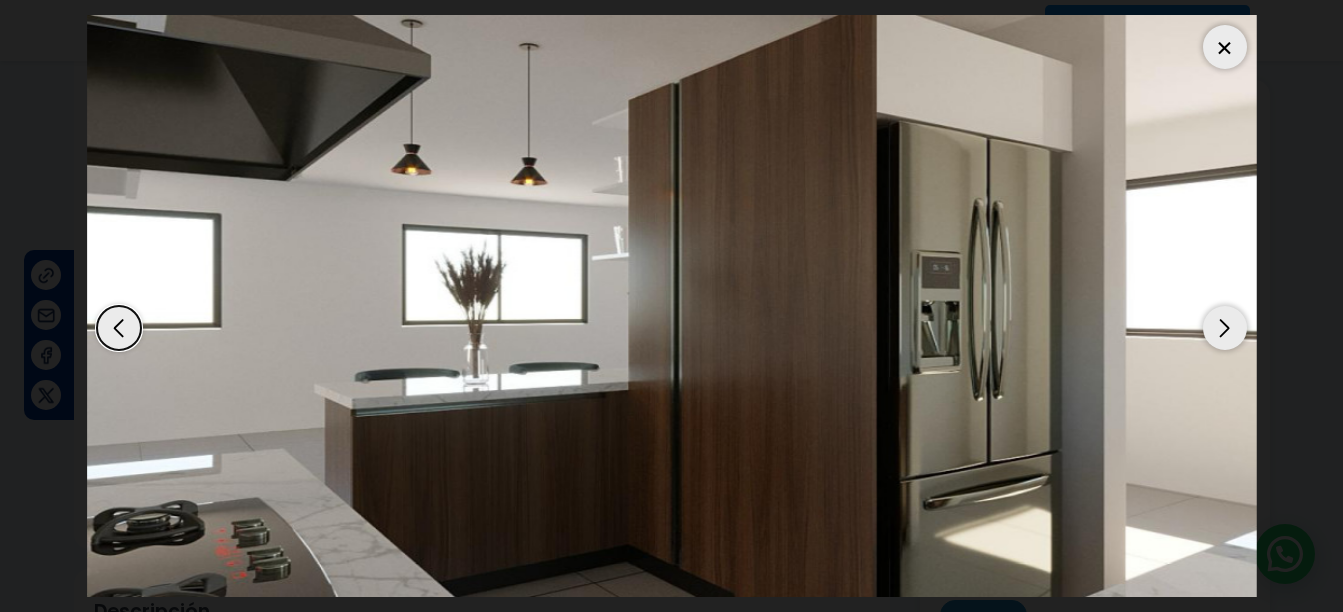 click at bounding box center (1225, 328) 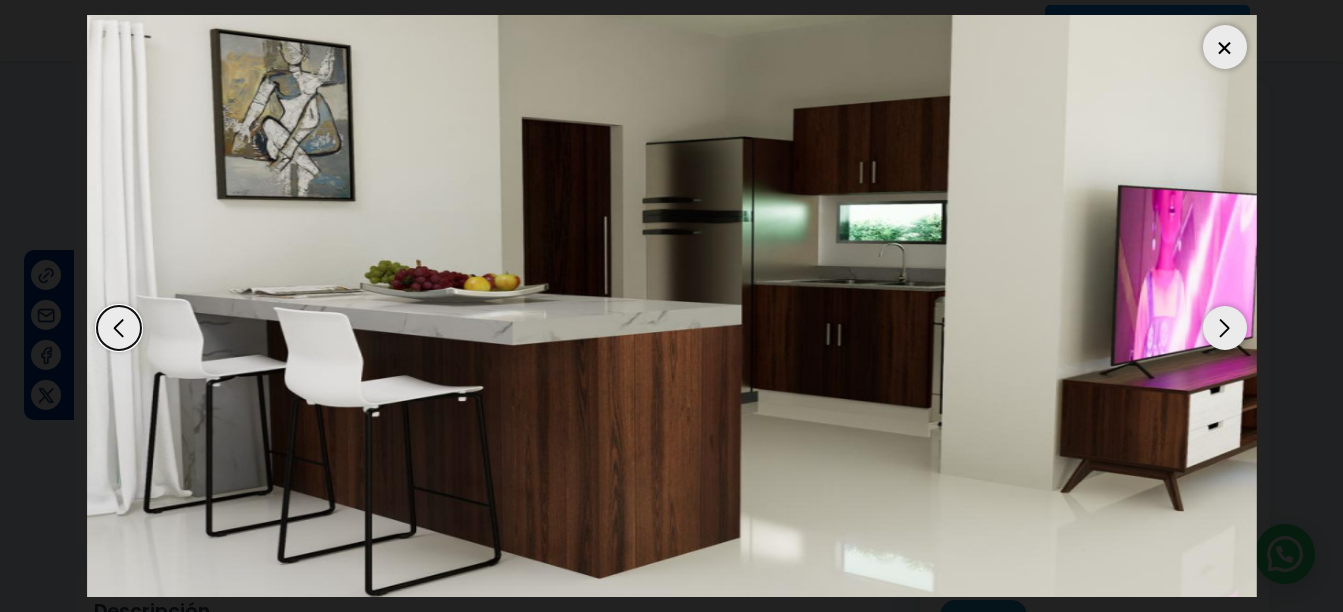 click at bounding box center [1225, 328] 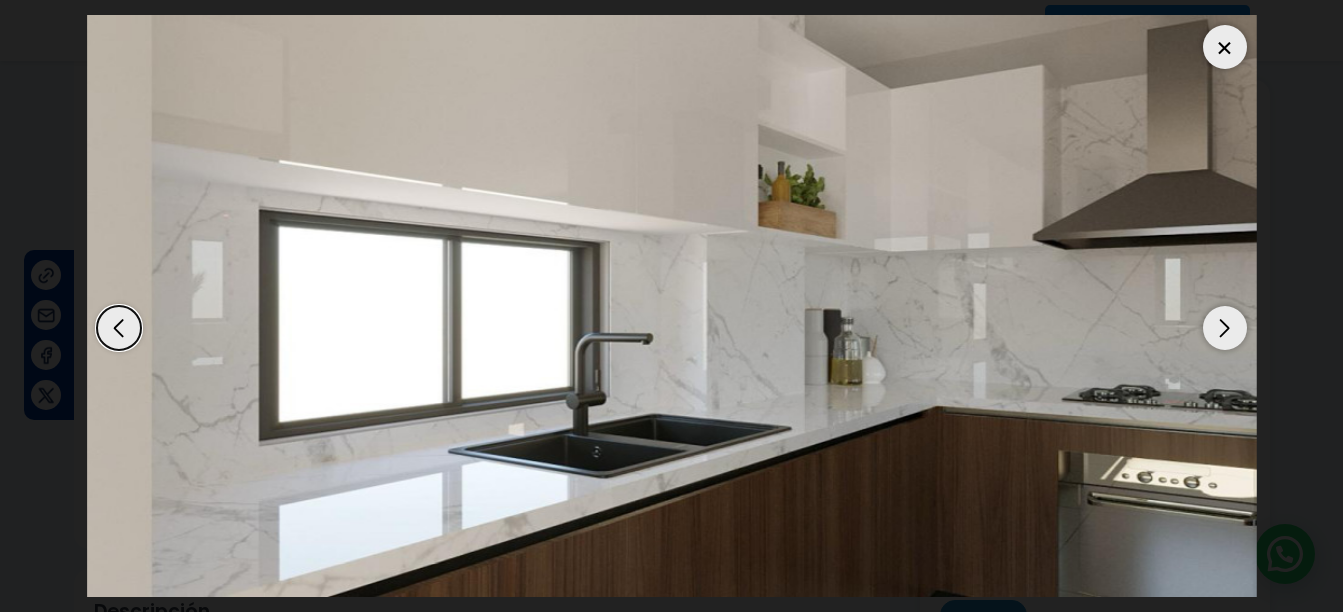 click at bounding box center [1225, 328] 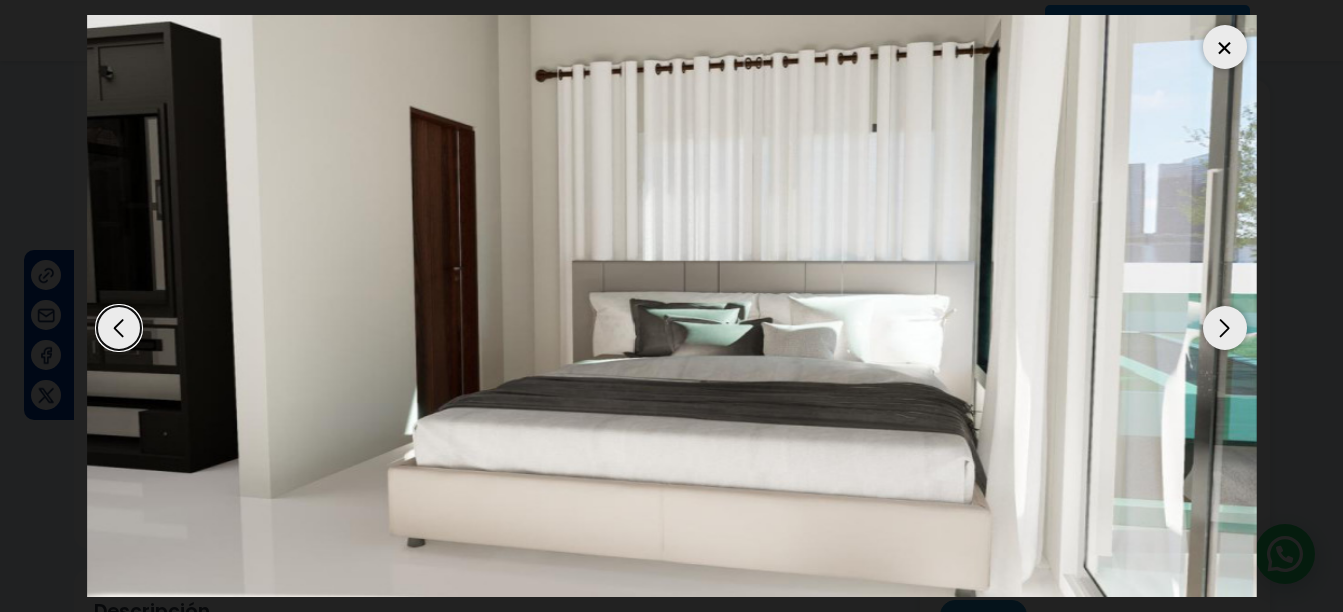click at bounding box center (1225, 328) 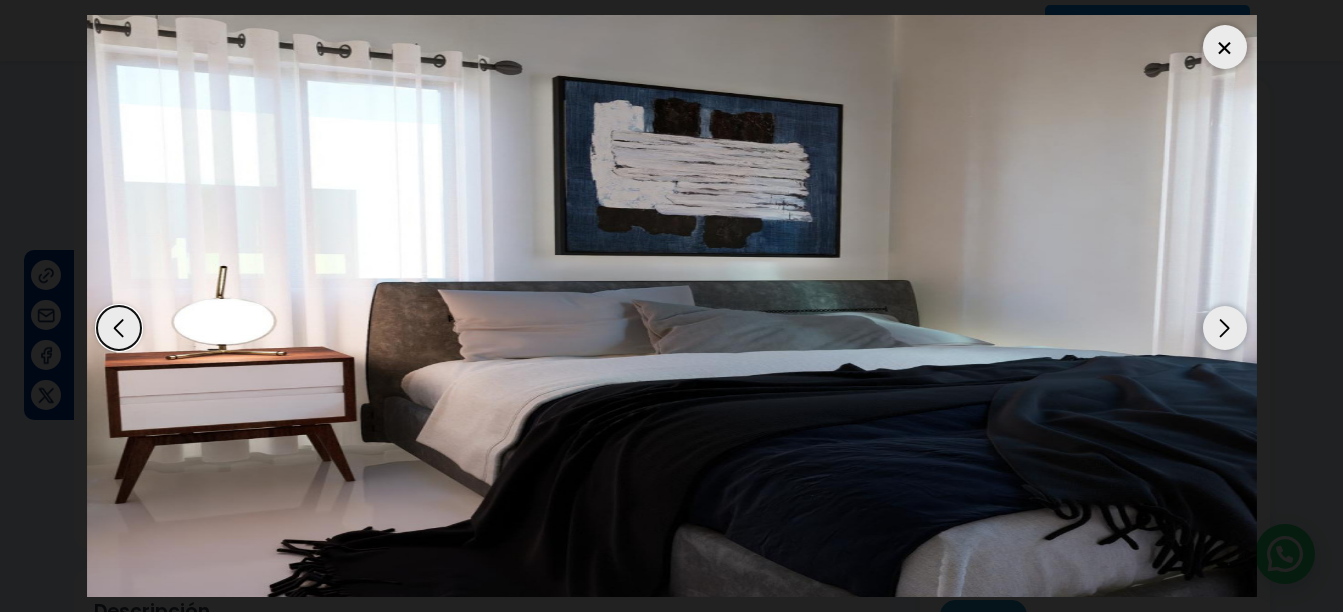 click at bounding box center (1225, 328) 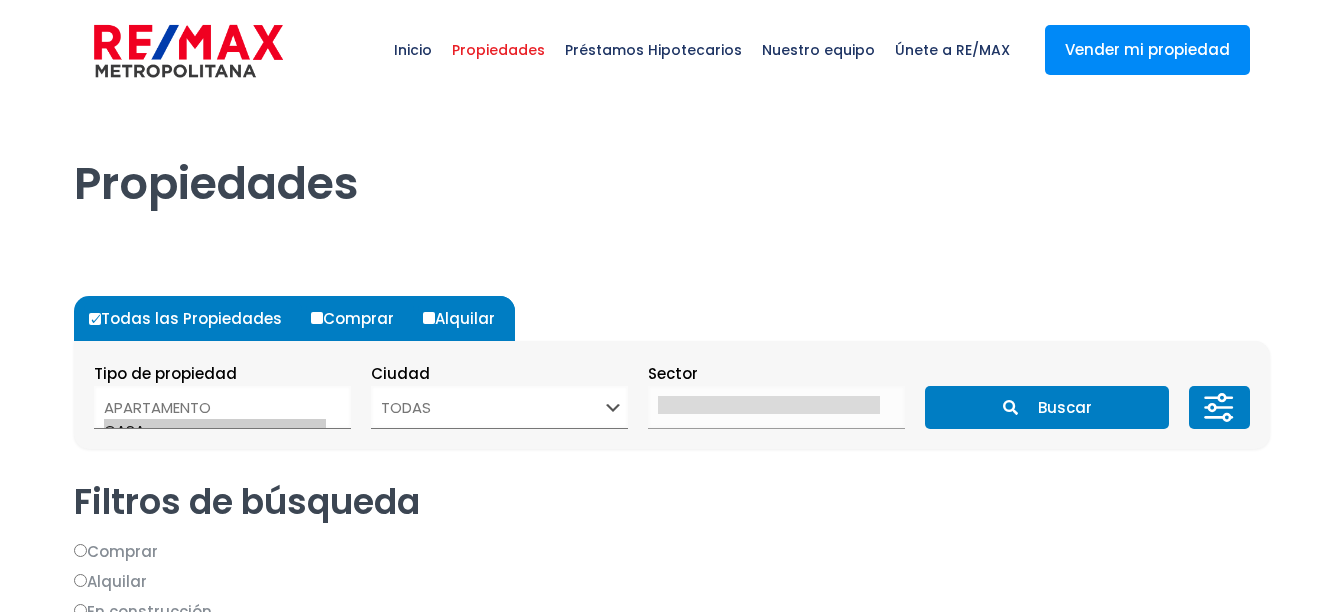 scroll, scrollTop: 0, scrollLeft: 0, axis: both 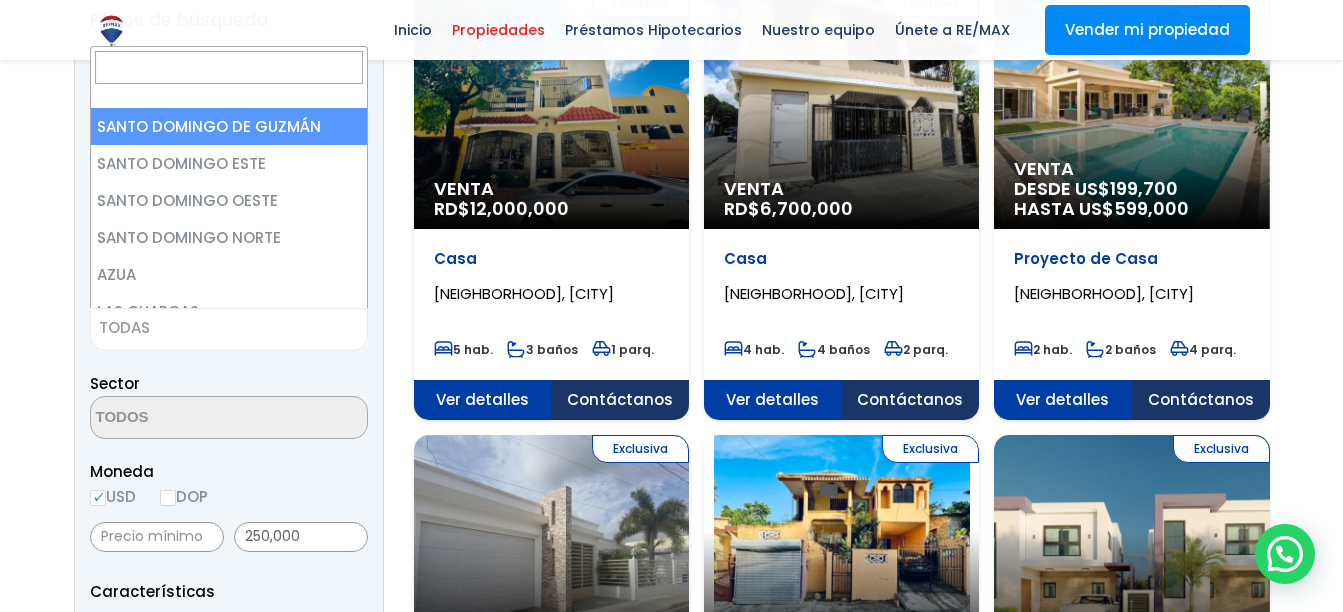 click on "TODAS" at bounding box center (229, 328) 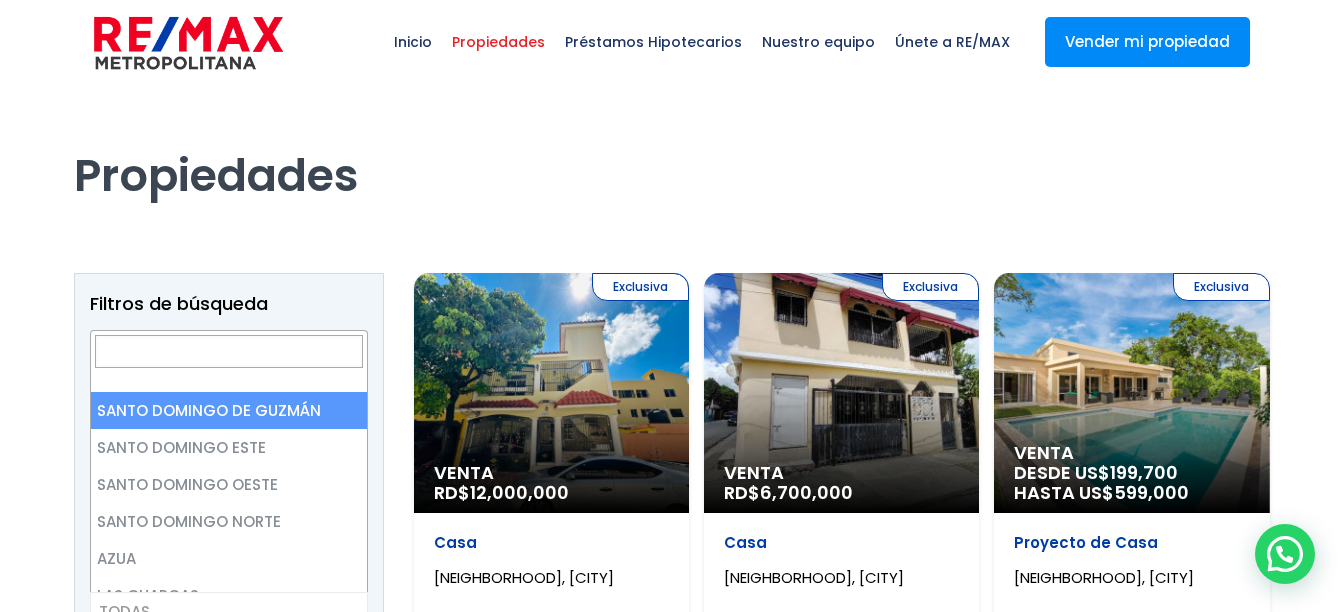 scroll, scrollTop: 0, scrollLeft: 0, axis: both 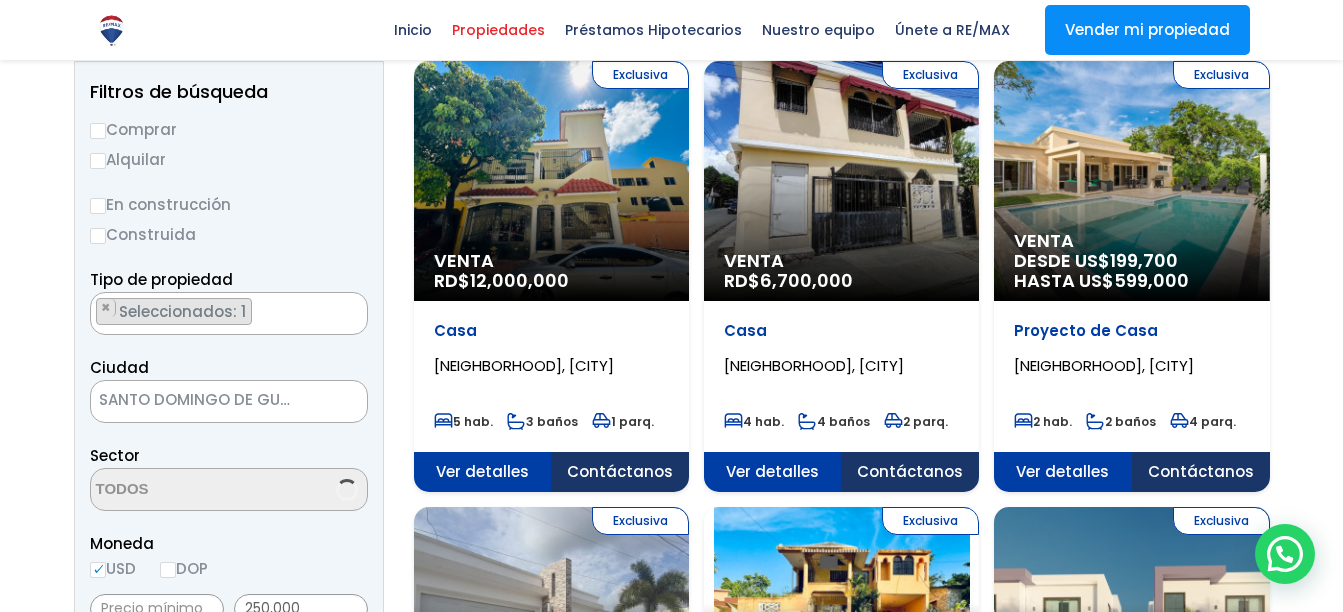 click on "SANTO DOMINGO DE GUZMÁN" at bounding box center [204, 400] 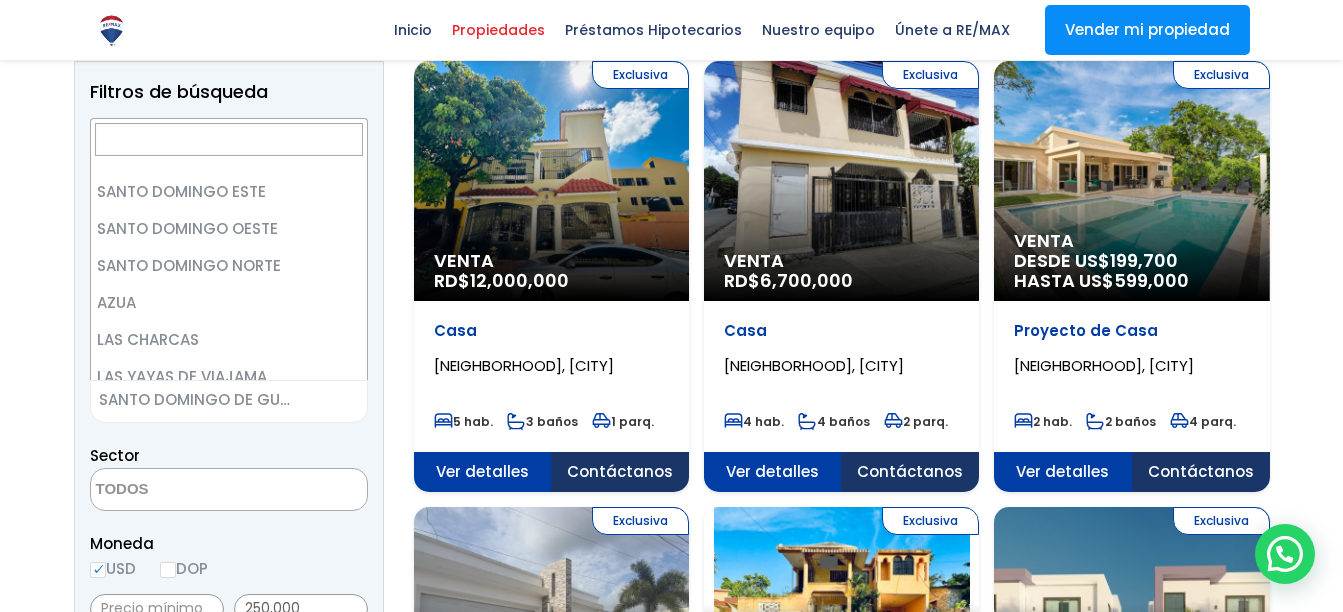 scroll, scrollTop: 0, scrollLeft: 0, axis: both 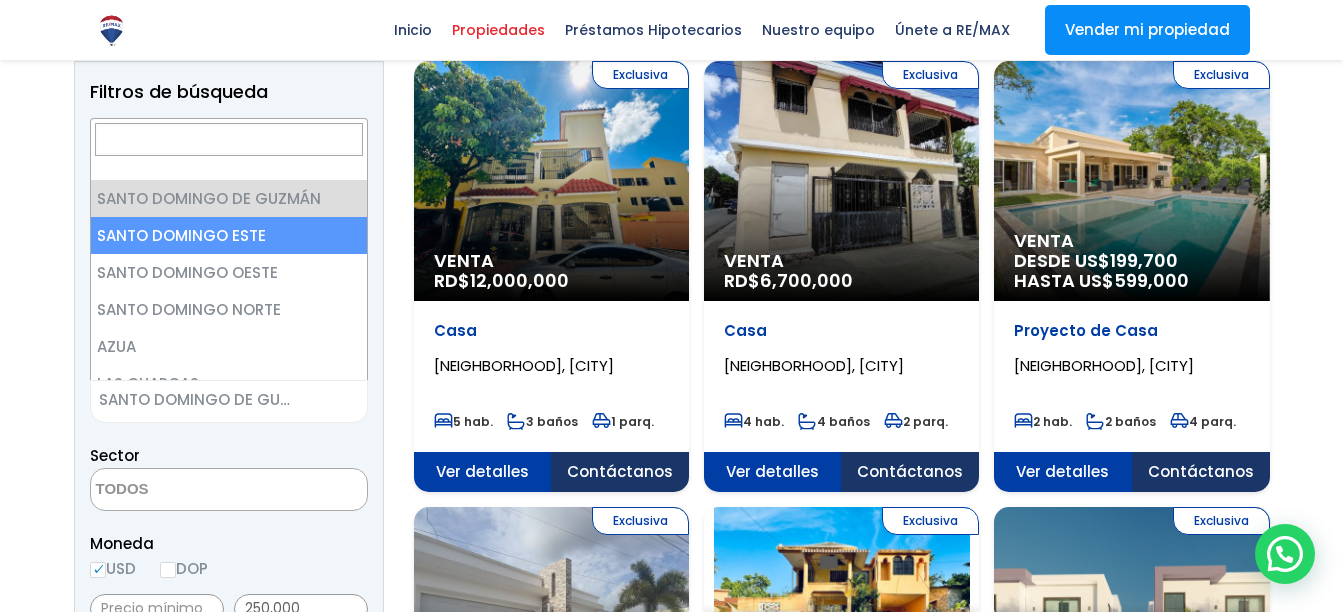 select on "148" 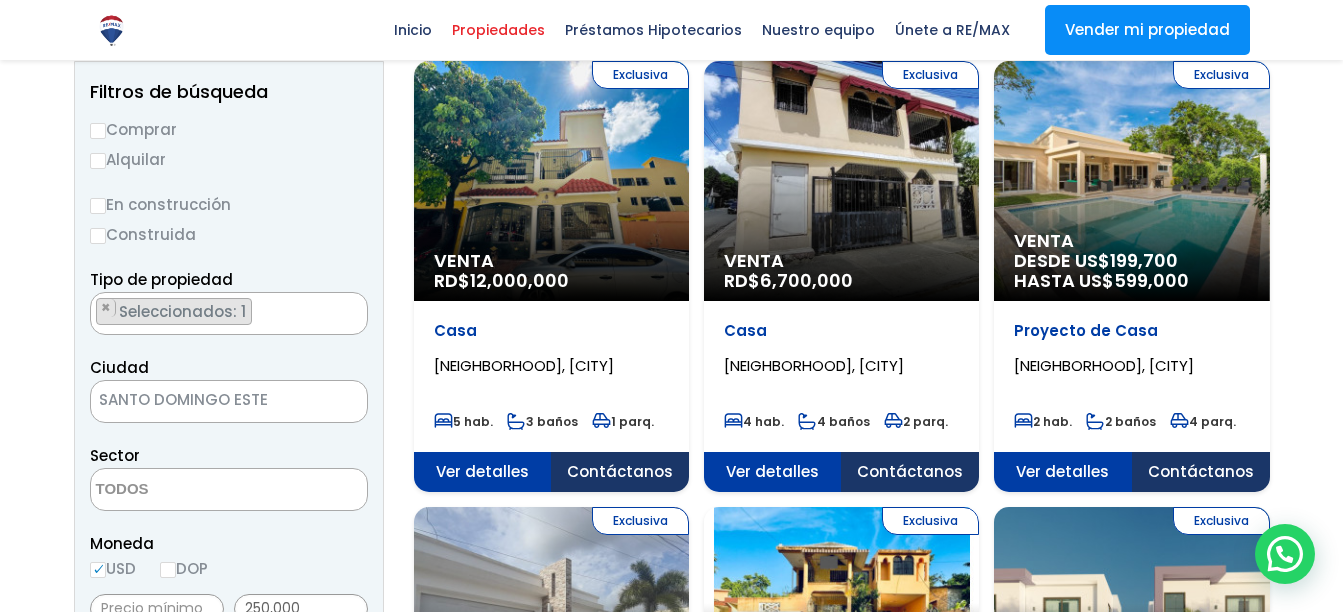 click on "SANTO DOMINGO ESTE" at bounding box center [204, 400] 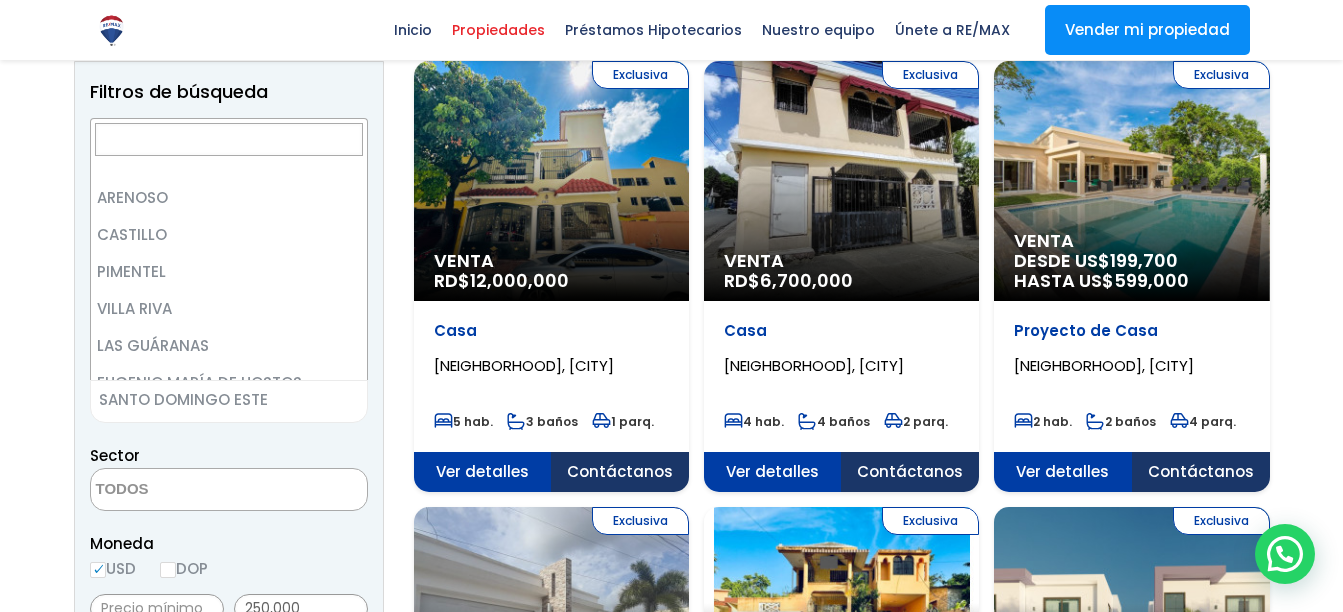 scroll, scrollTop: 1362, scrollLeft: 0, axis: vertical 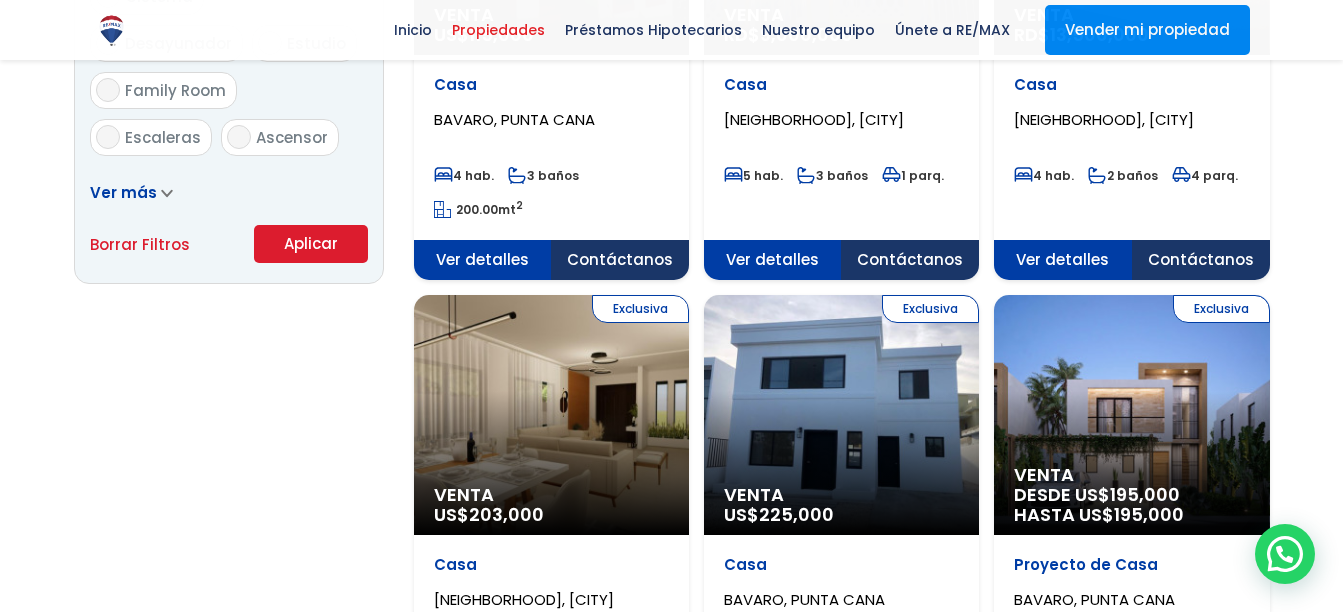 drag, startPoint x: 550, startPoint y: 294, endPoint x: 509, endPoint y: 465, distance: 175.84653 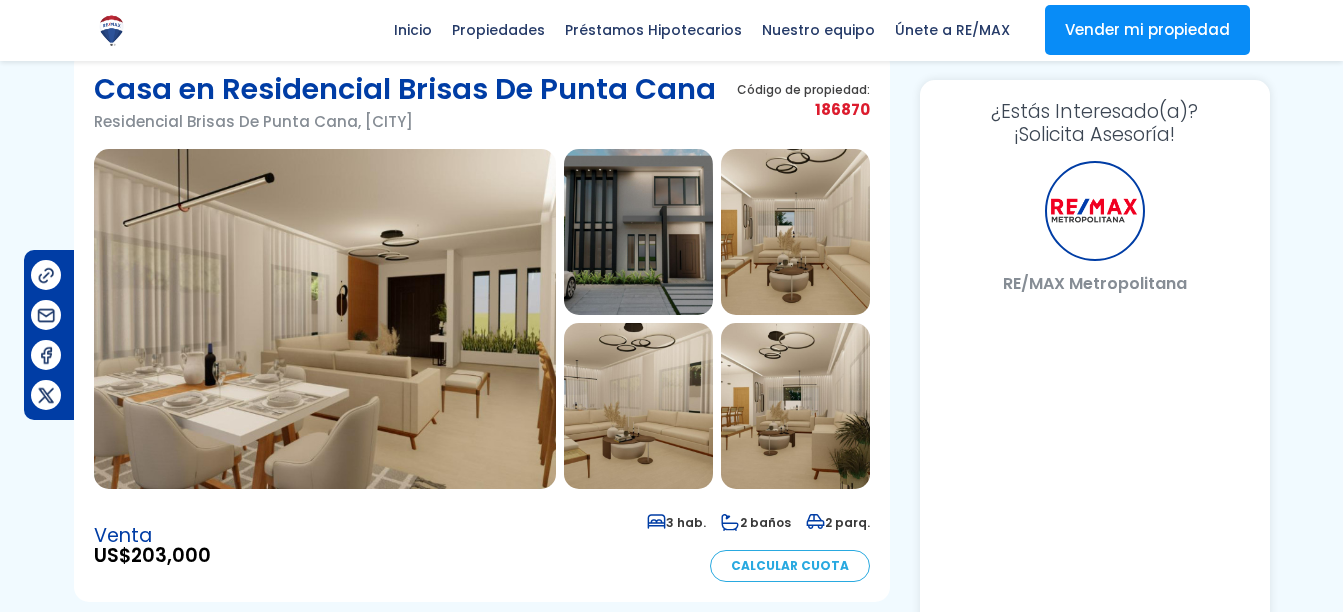 scroll, scrollTop: 81, scrollLeft: 0, axis: vertical 